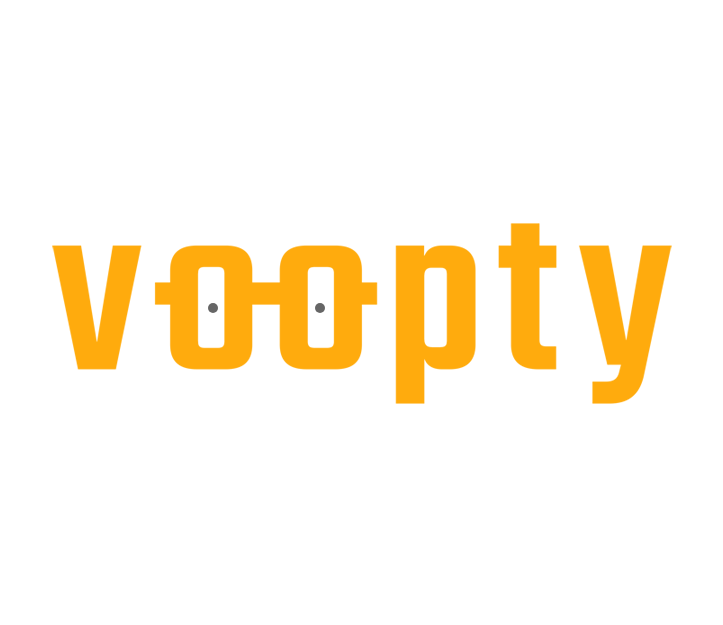 scroll, scrollTop: 0, scrollLeft: 0, axis: both 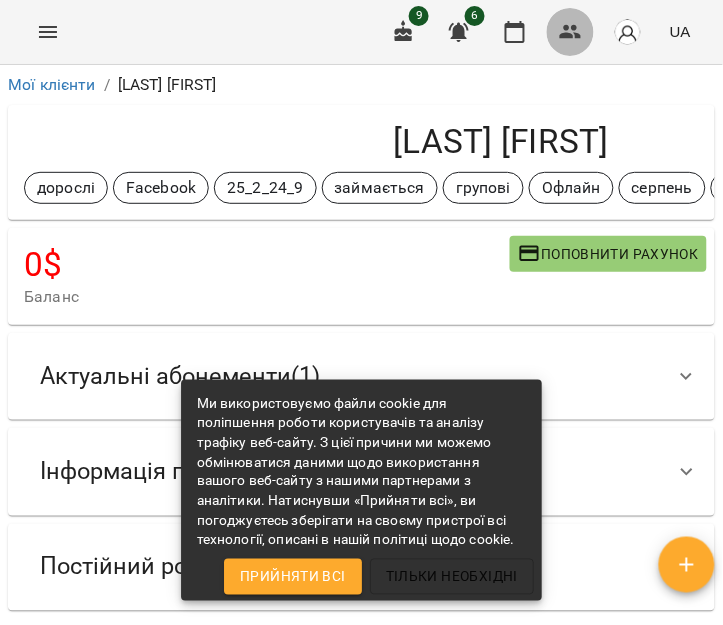 click at bounding box center [571, 32] 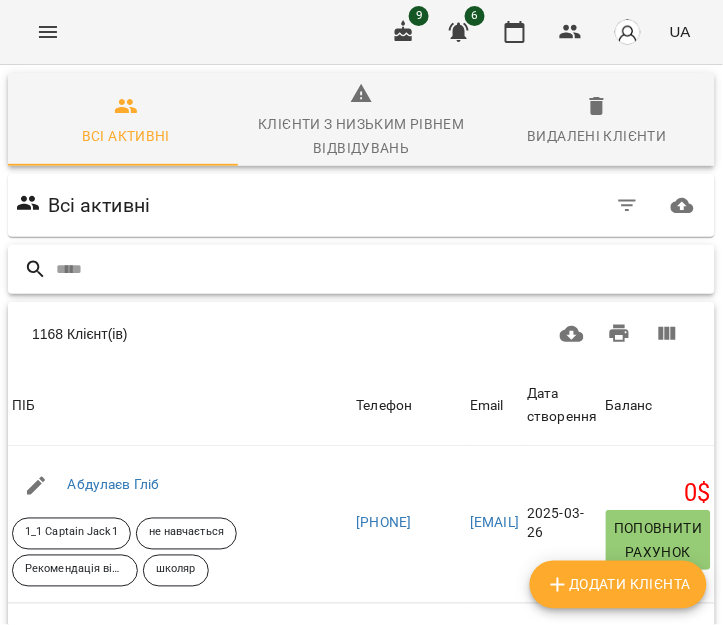 drag, startPoint x: 363, startPoint y: 3, endPoint x: 451, endPoint y: 268, distance: 279.2293 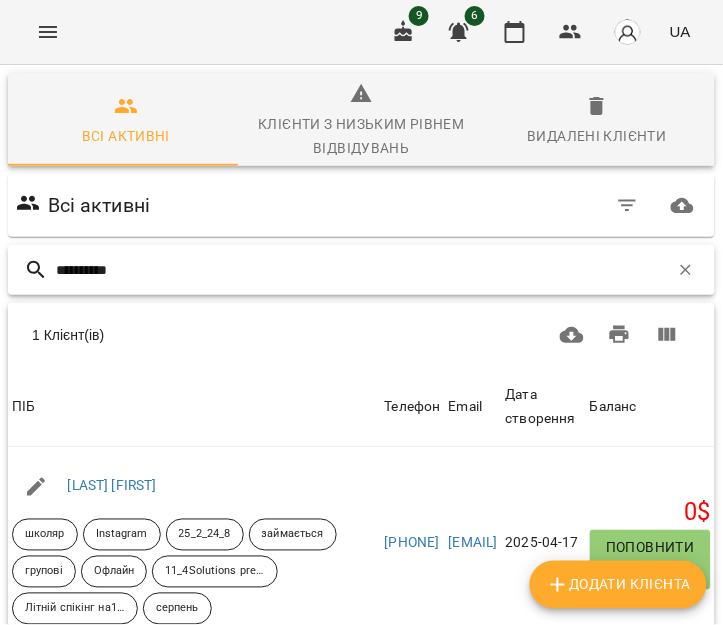 type on "**********" 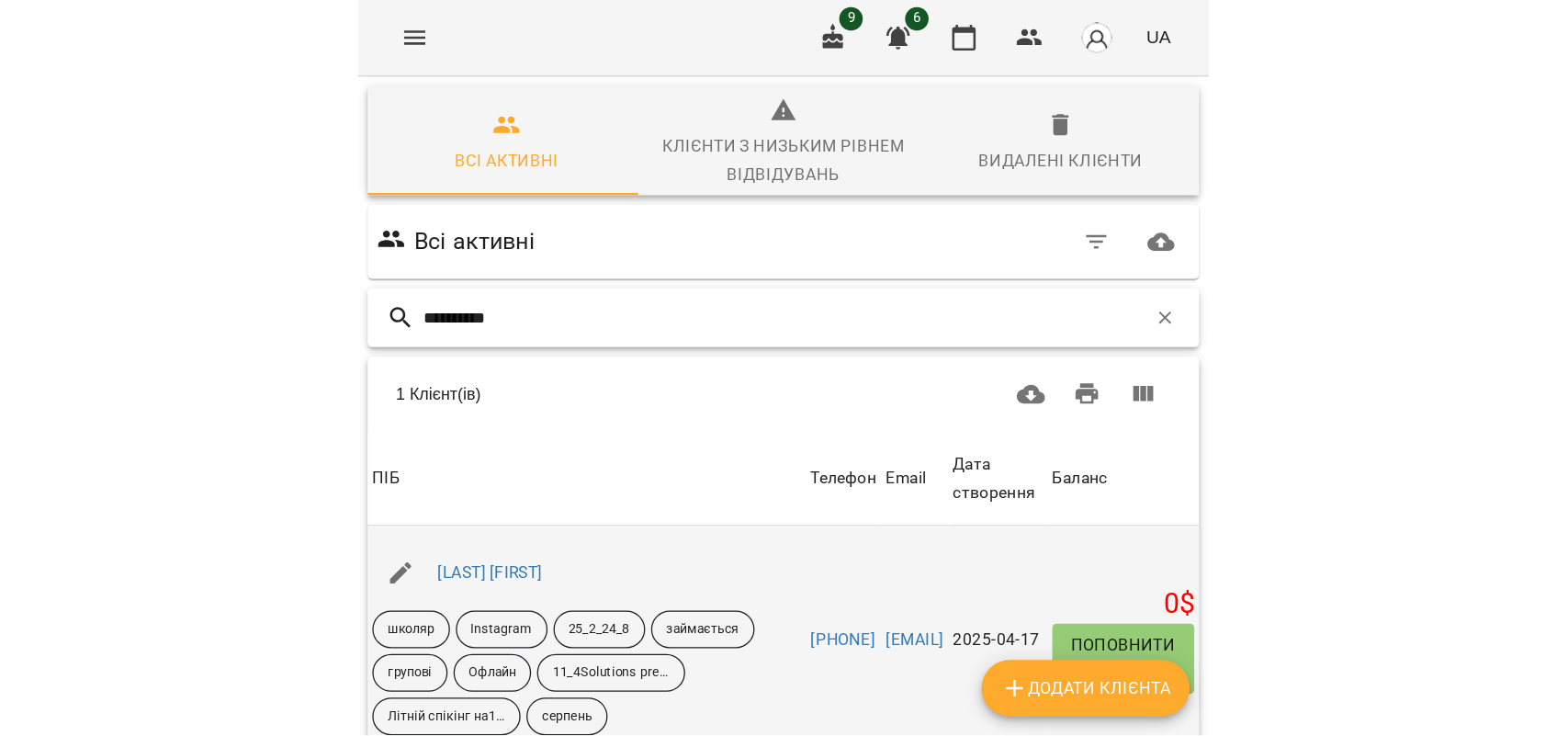 scroll, scrollTop: 180, scrollLeft: 0, axis: vertical 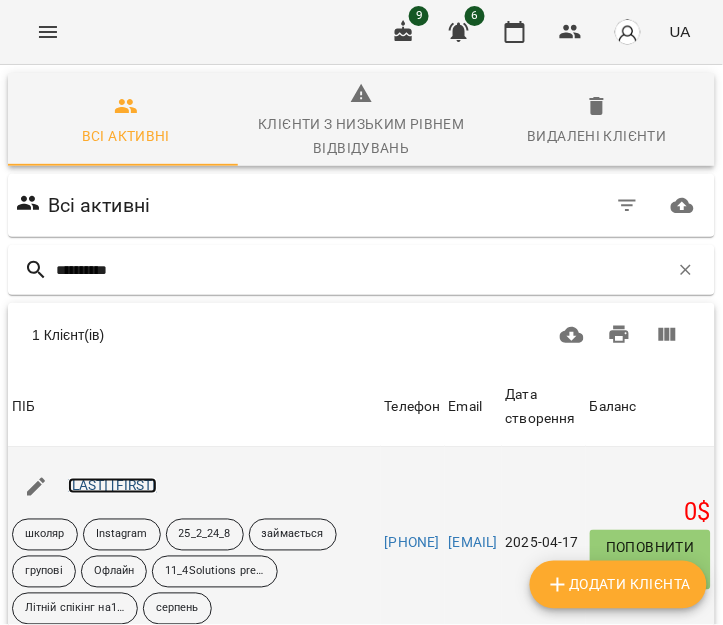 click on "[LAST] [FIRST]" at bounding box center [112, 486] 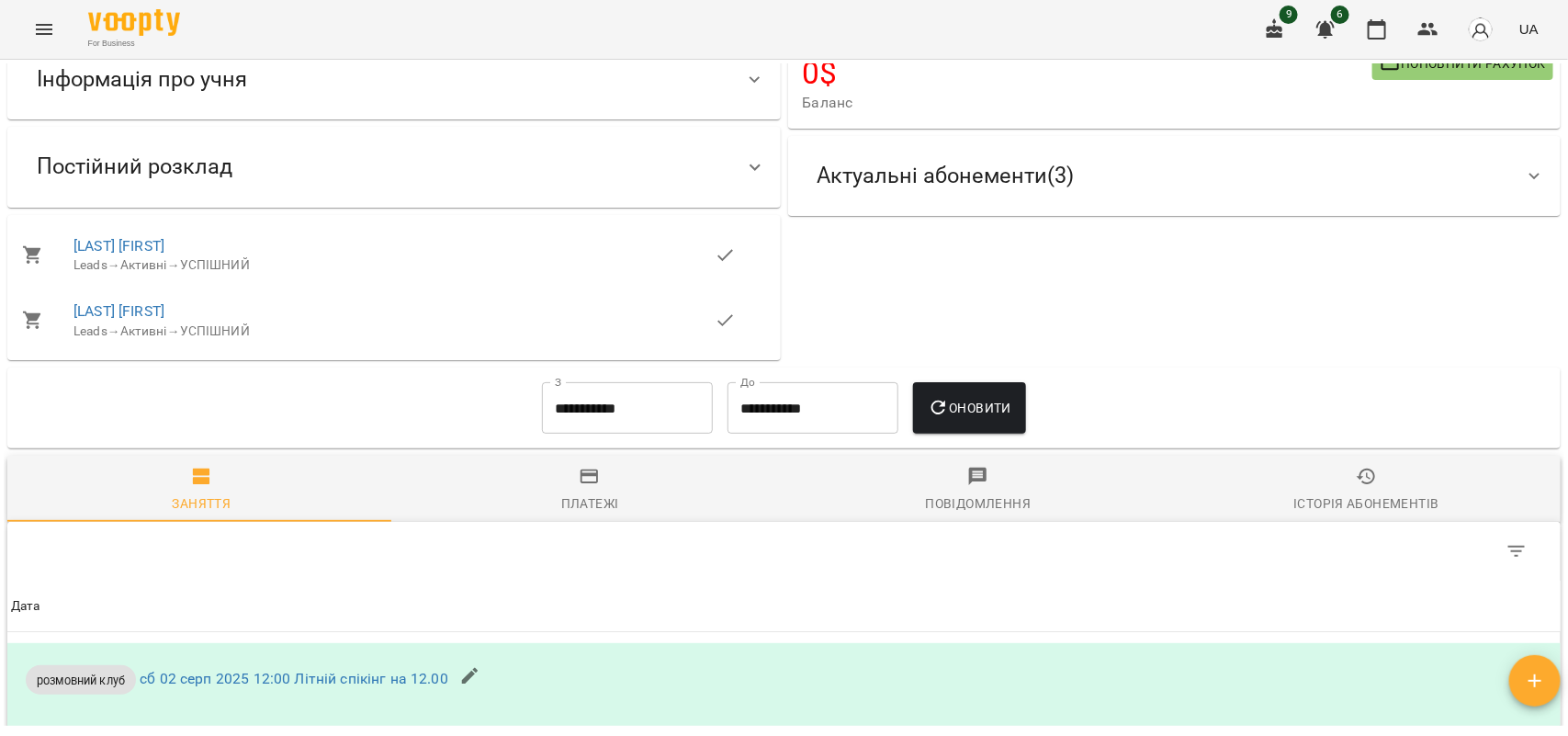 scroll, scrollTop: 0, scrollLeft: 0, axis: both 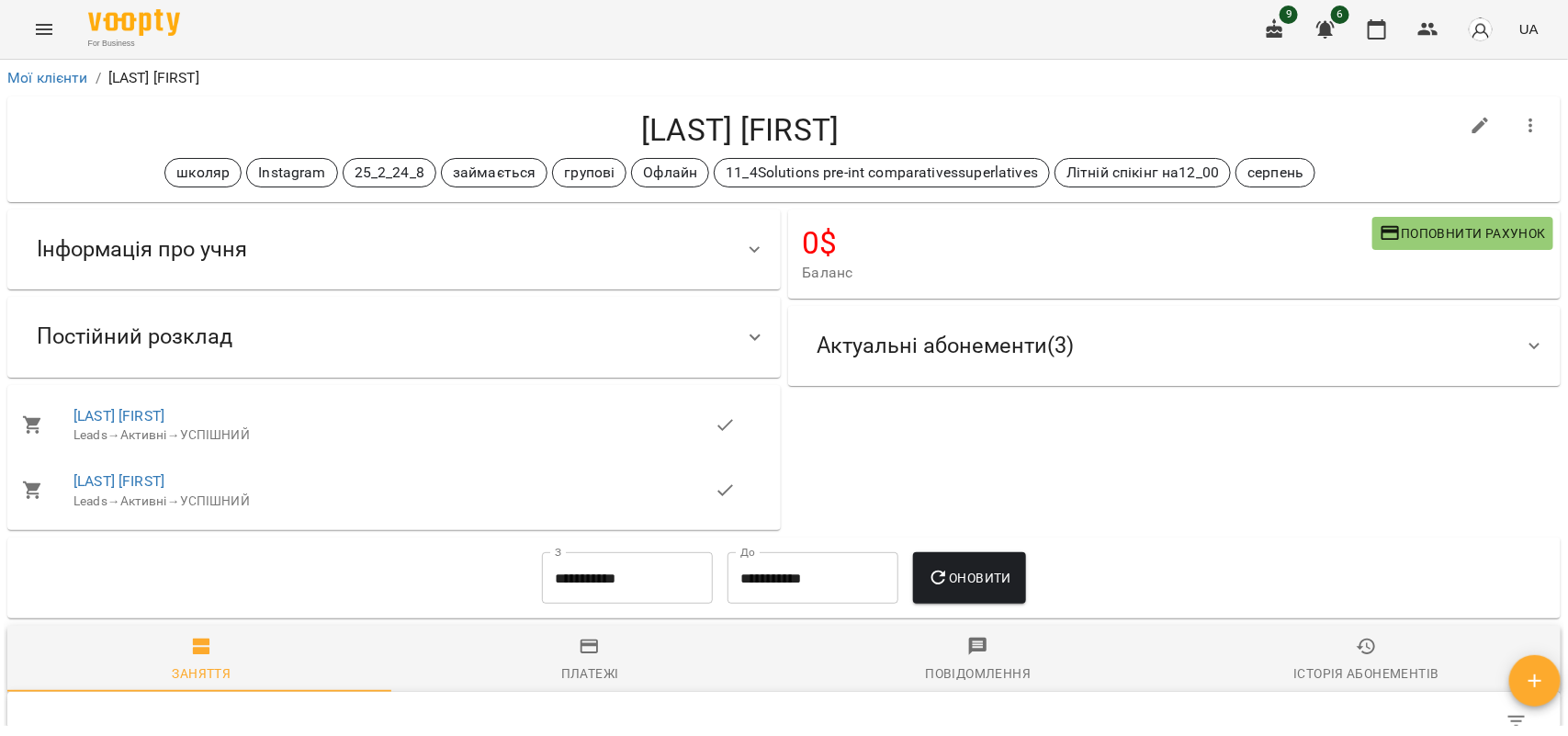 click on "Постійний розклад" at bounding box center [378, 336] 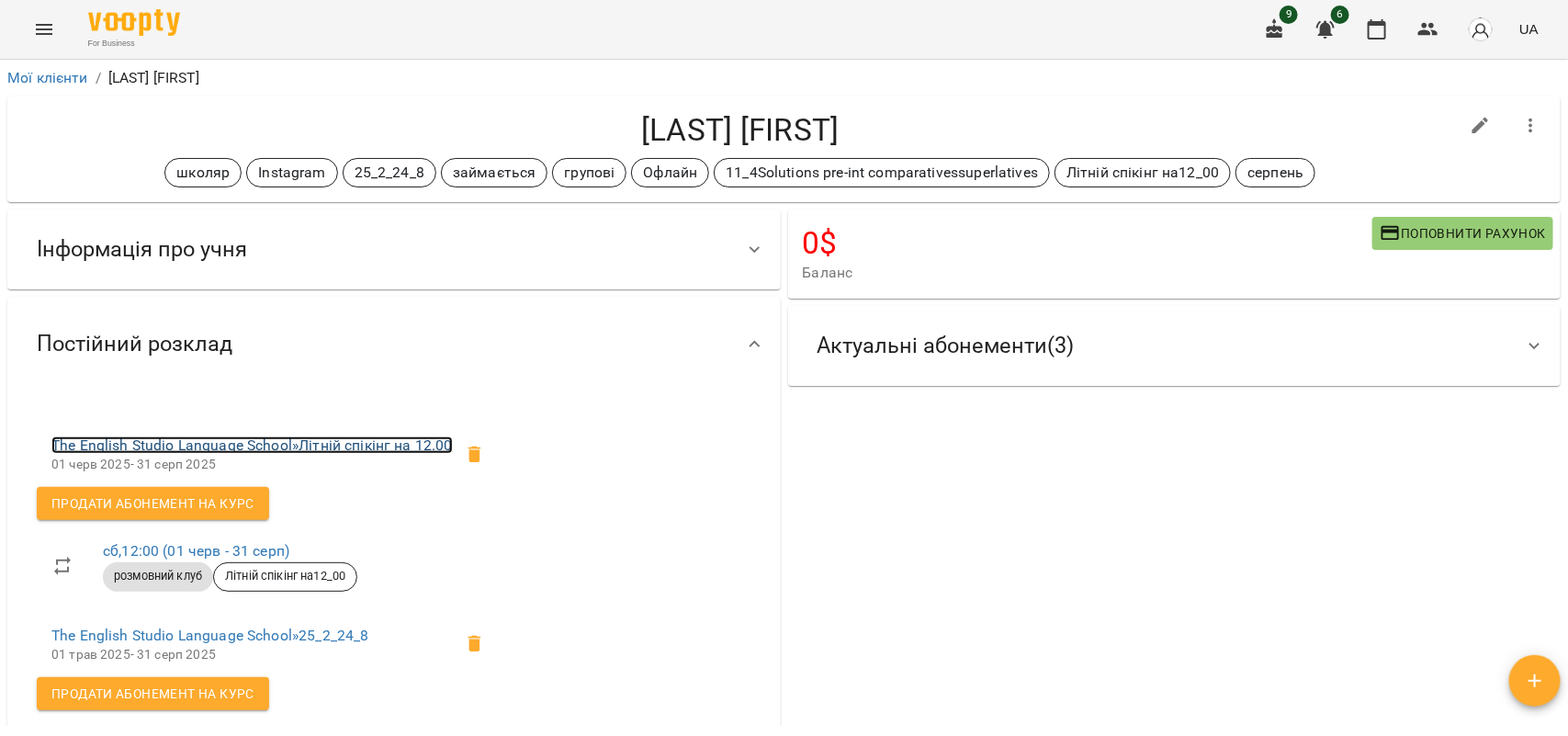 click on "The English Studio Language School  »  Літній спікінг на 12.00" at bounding box center [252, 445] 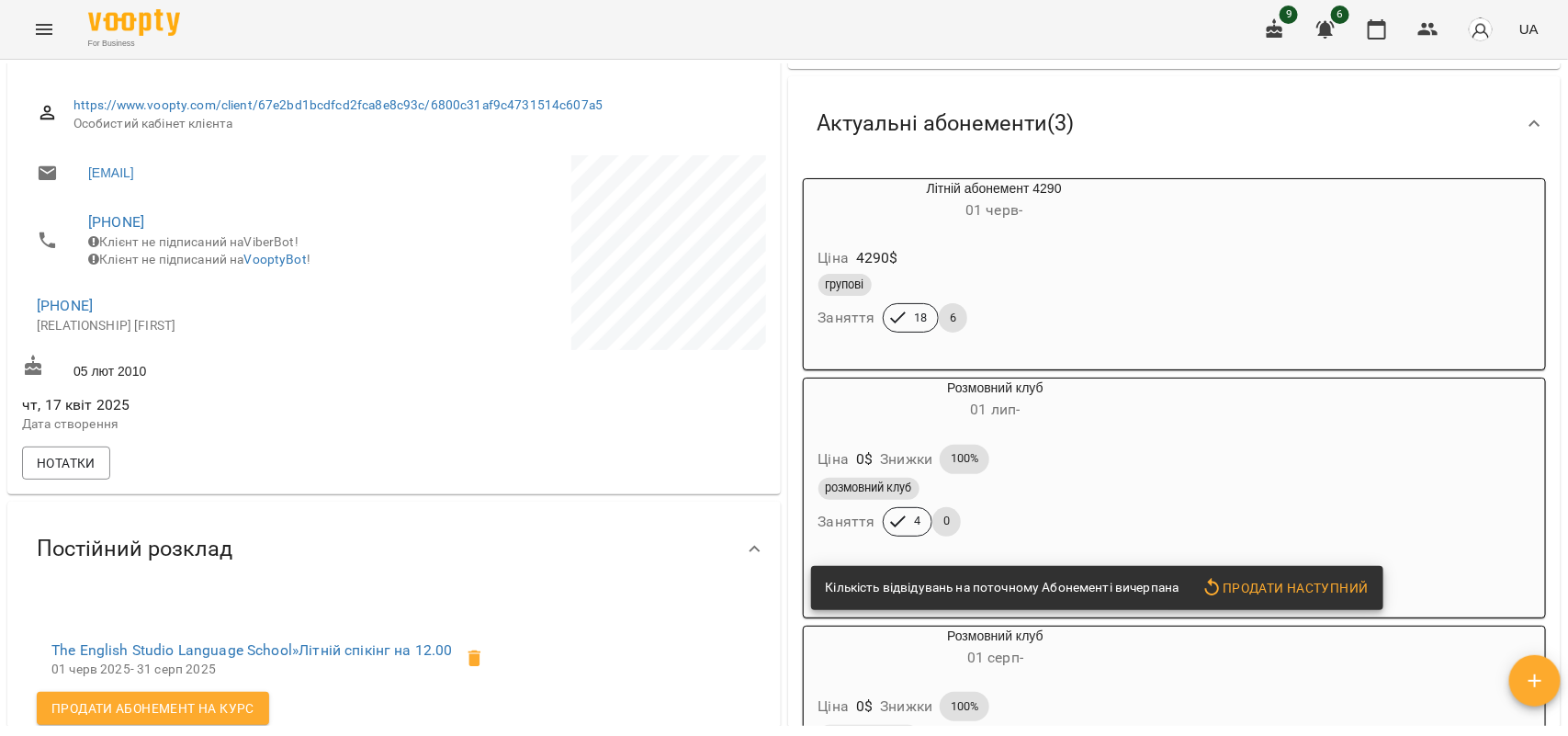 scroll, scrollTop: 574, scrollLeft: 0, axis: vertical 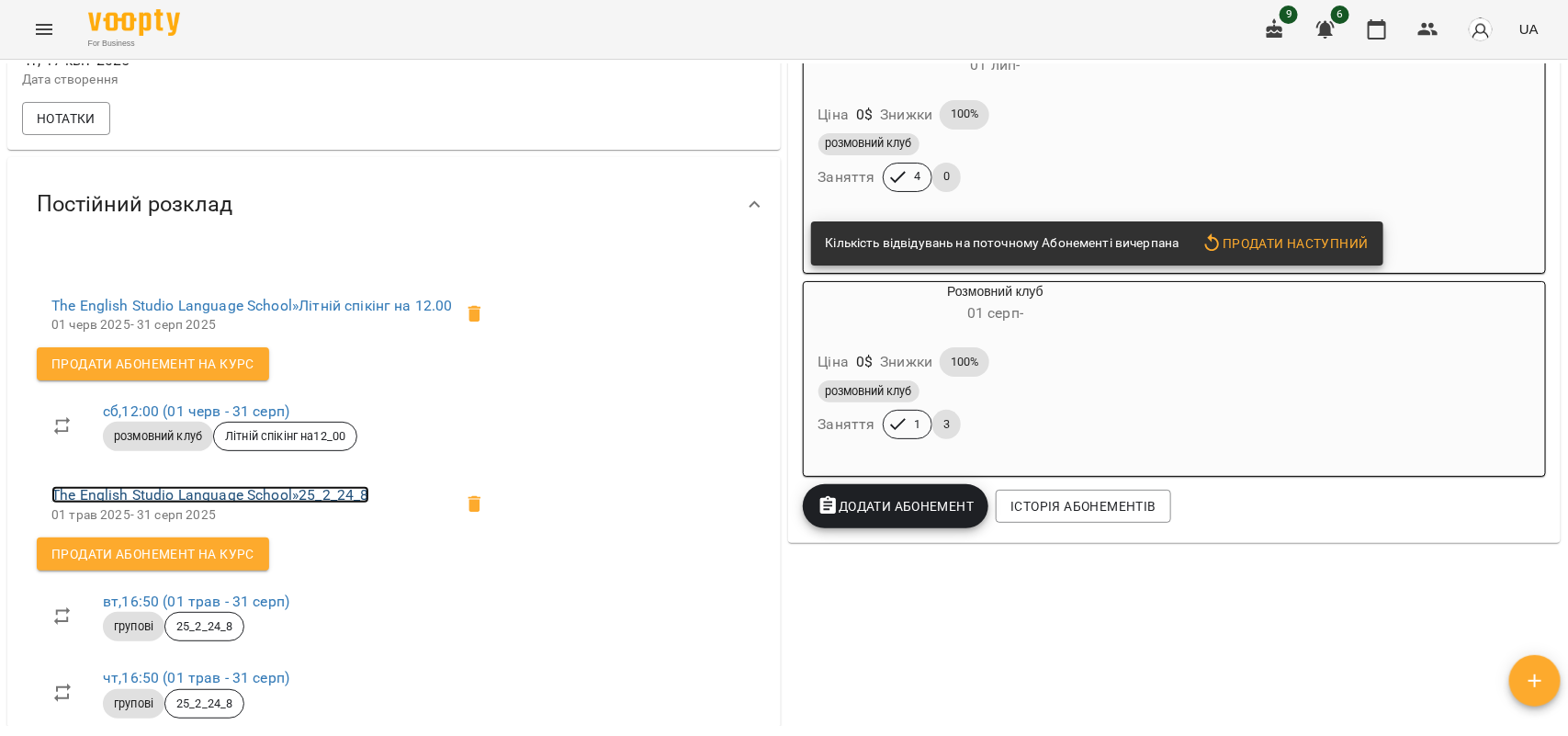 click on "The English Studio Language School  »  25_2_24_8" at bounding box center [210, 494] 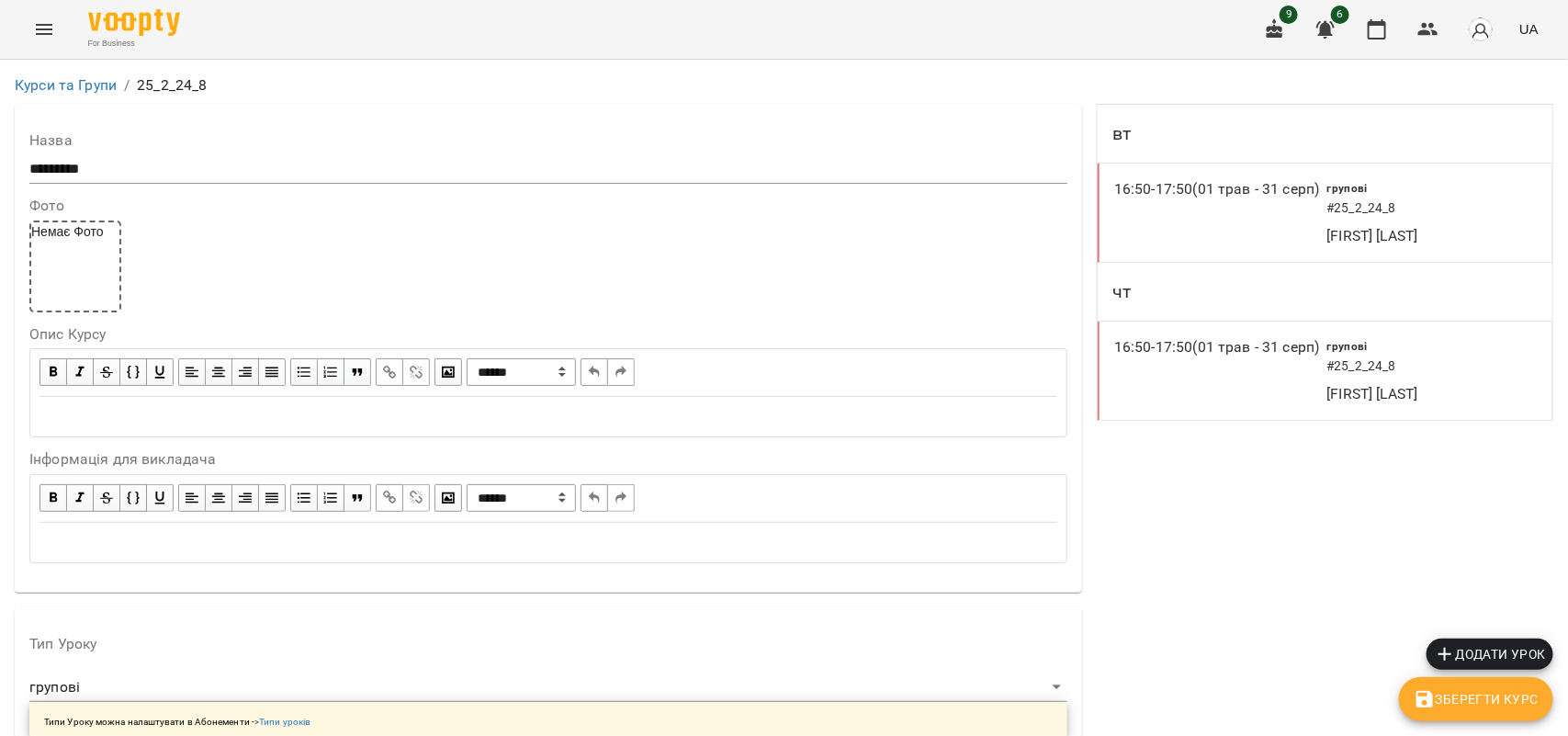 scroll, scrollTop: 0, scrollLeft: 0, axis: both 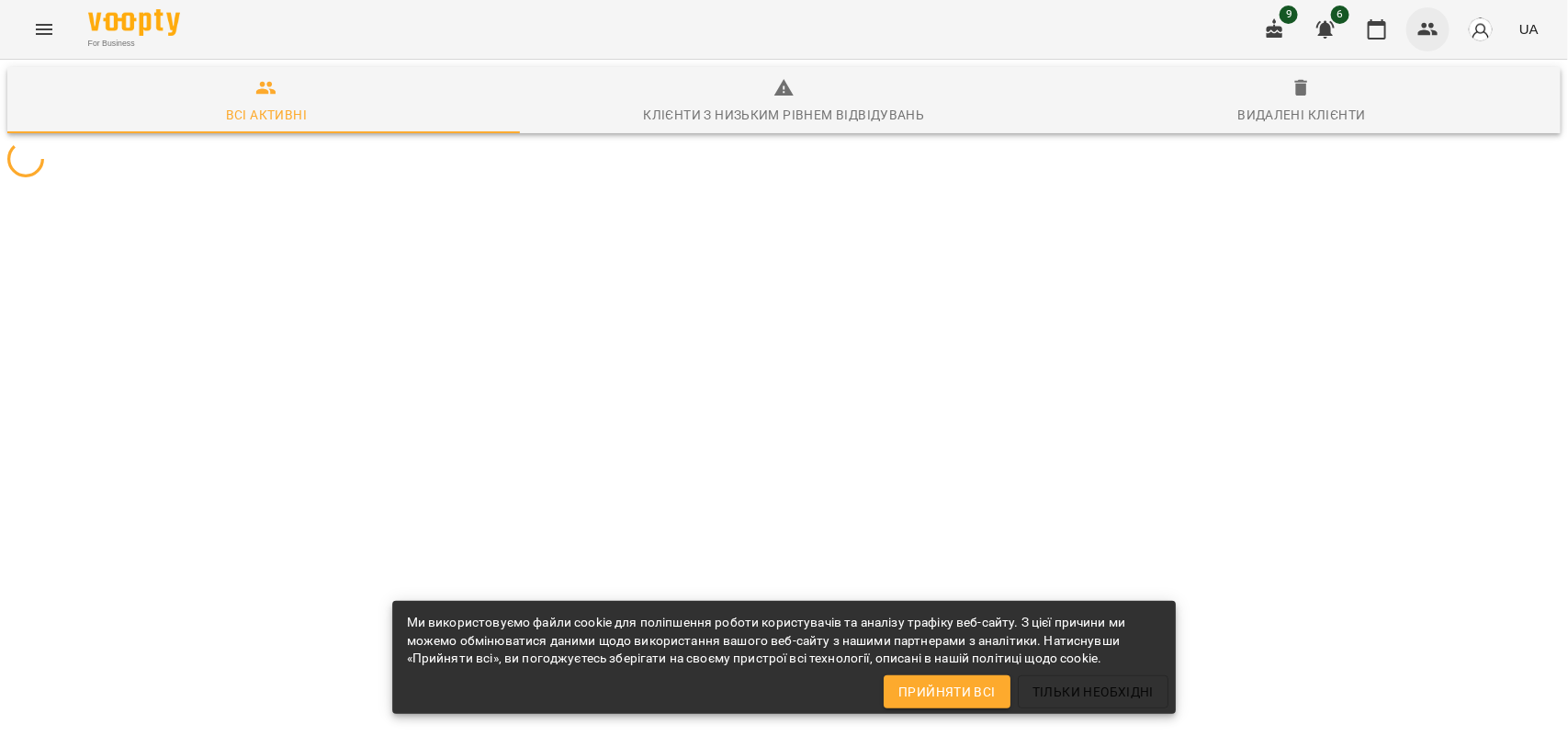 click 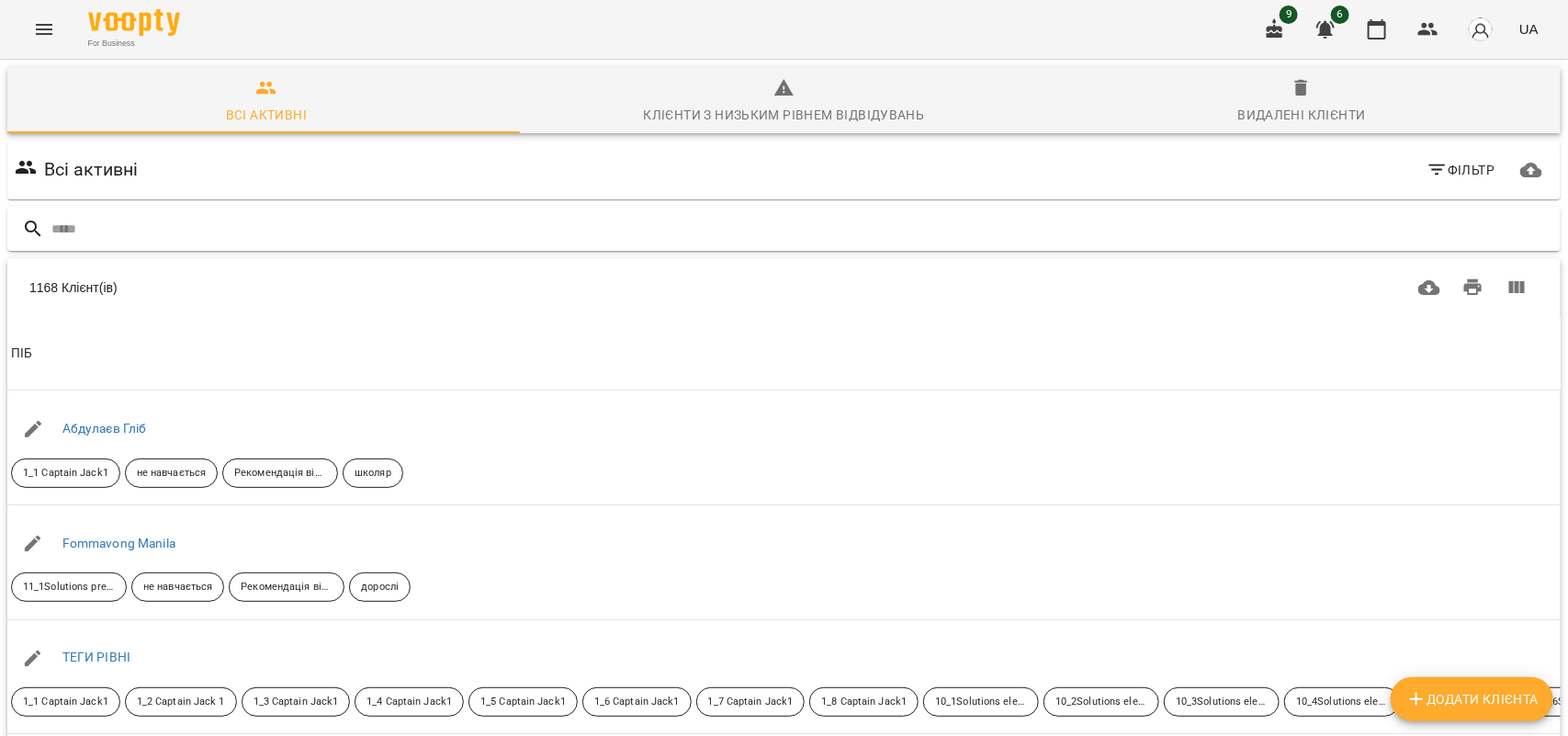 click at bounding box center [802, 229] 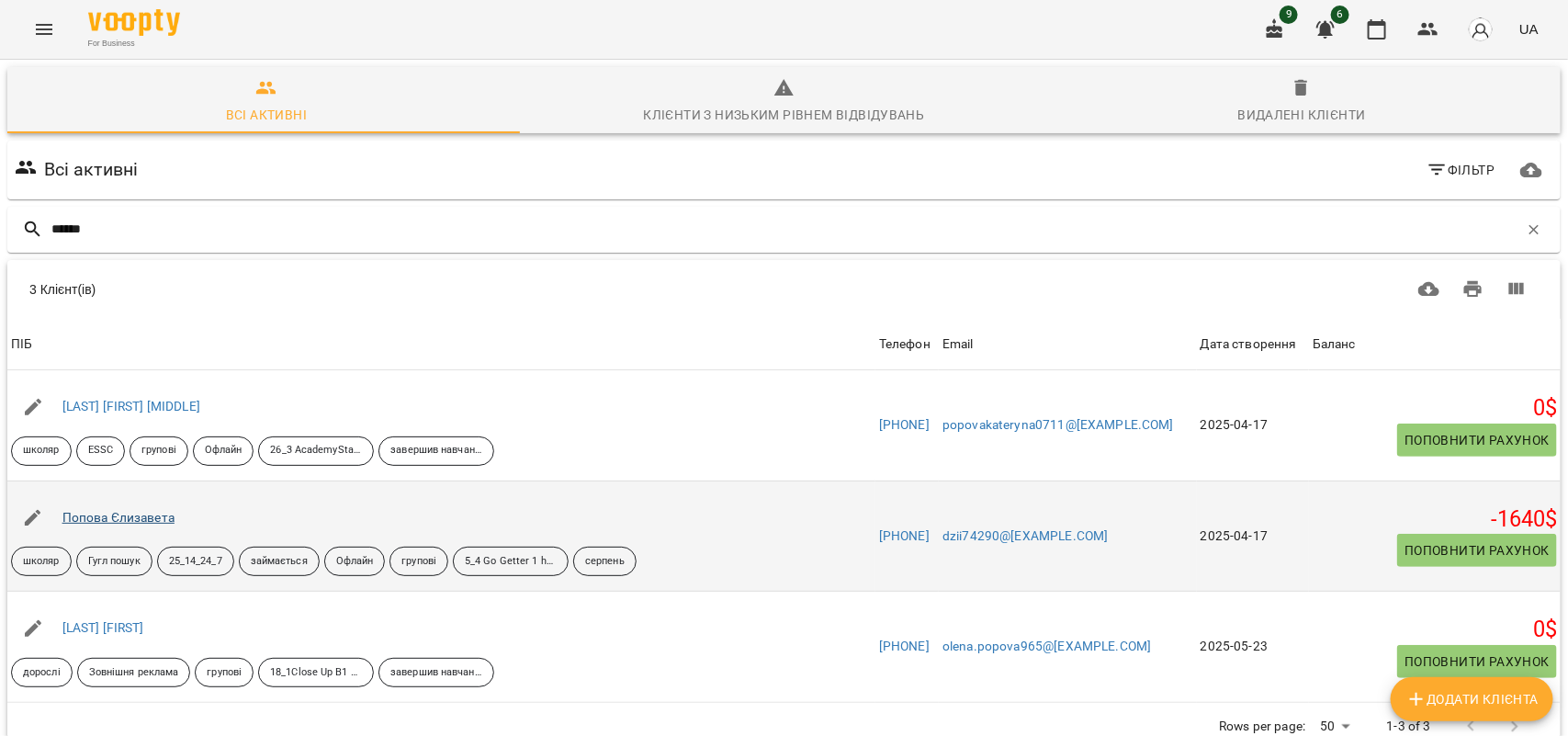 type on "******" 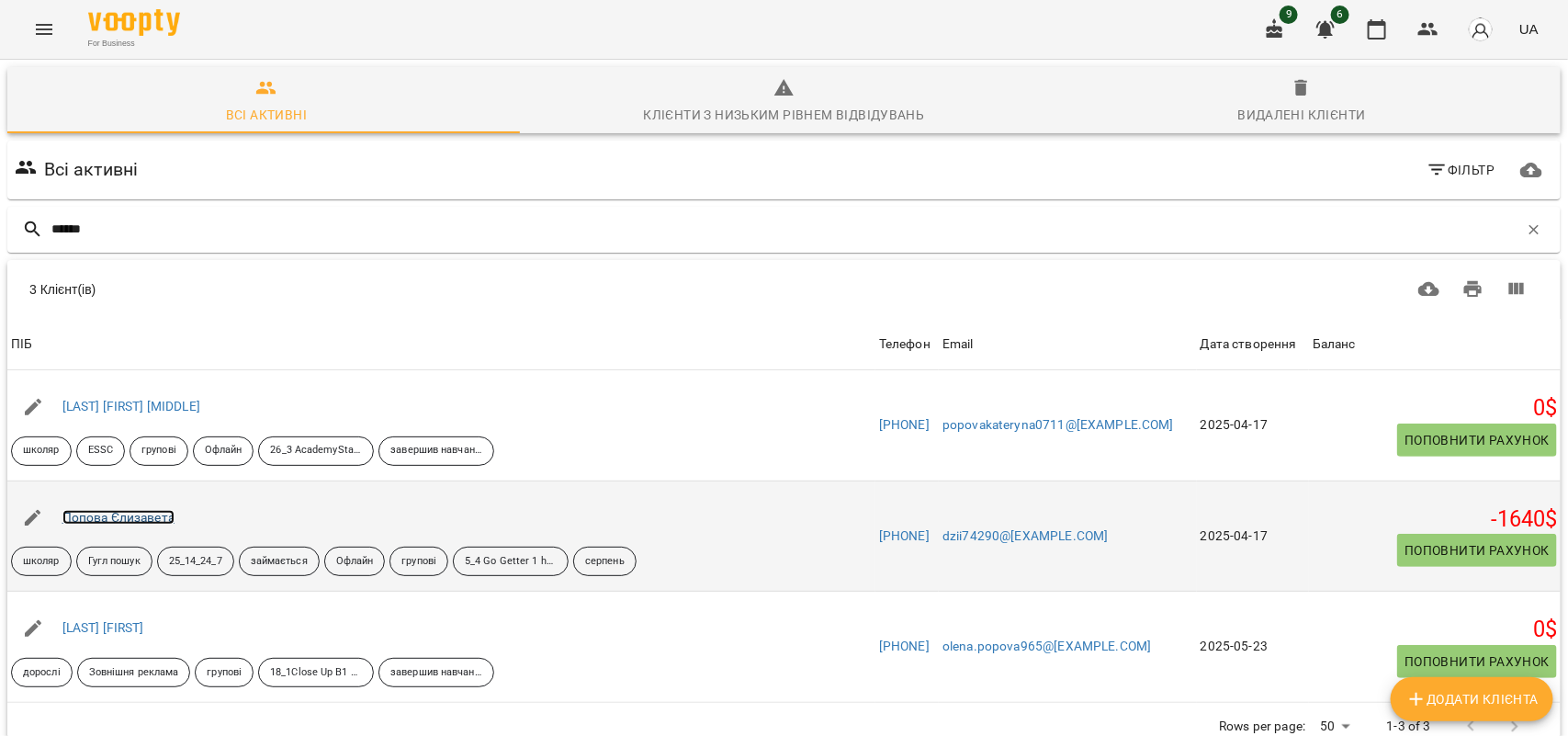 click on "Попова Єлизавета" at bounding box center (118, 517) 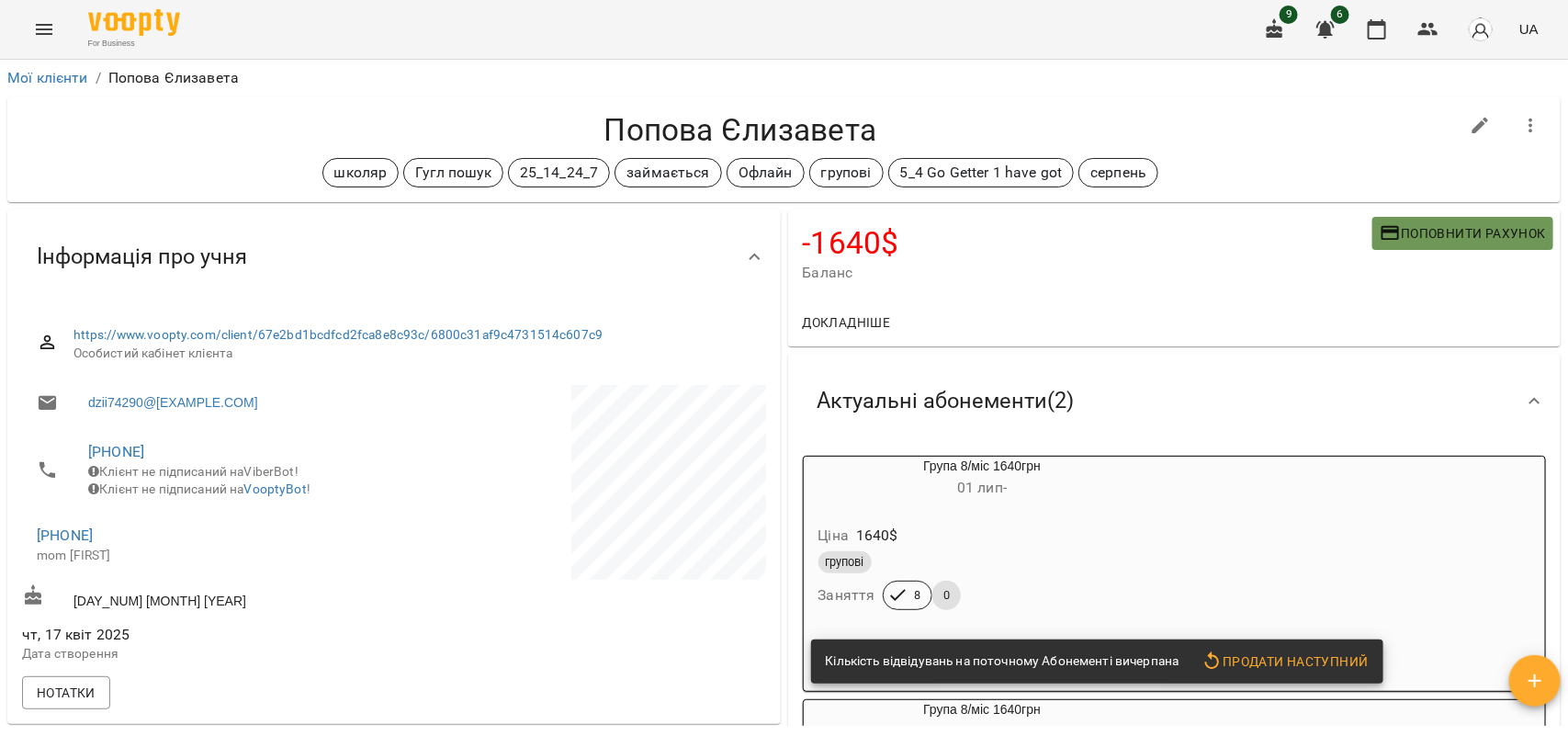 click on "Поповнити рахунок" at bounding box center [1462, 233] 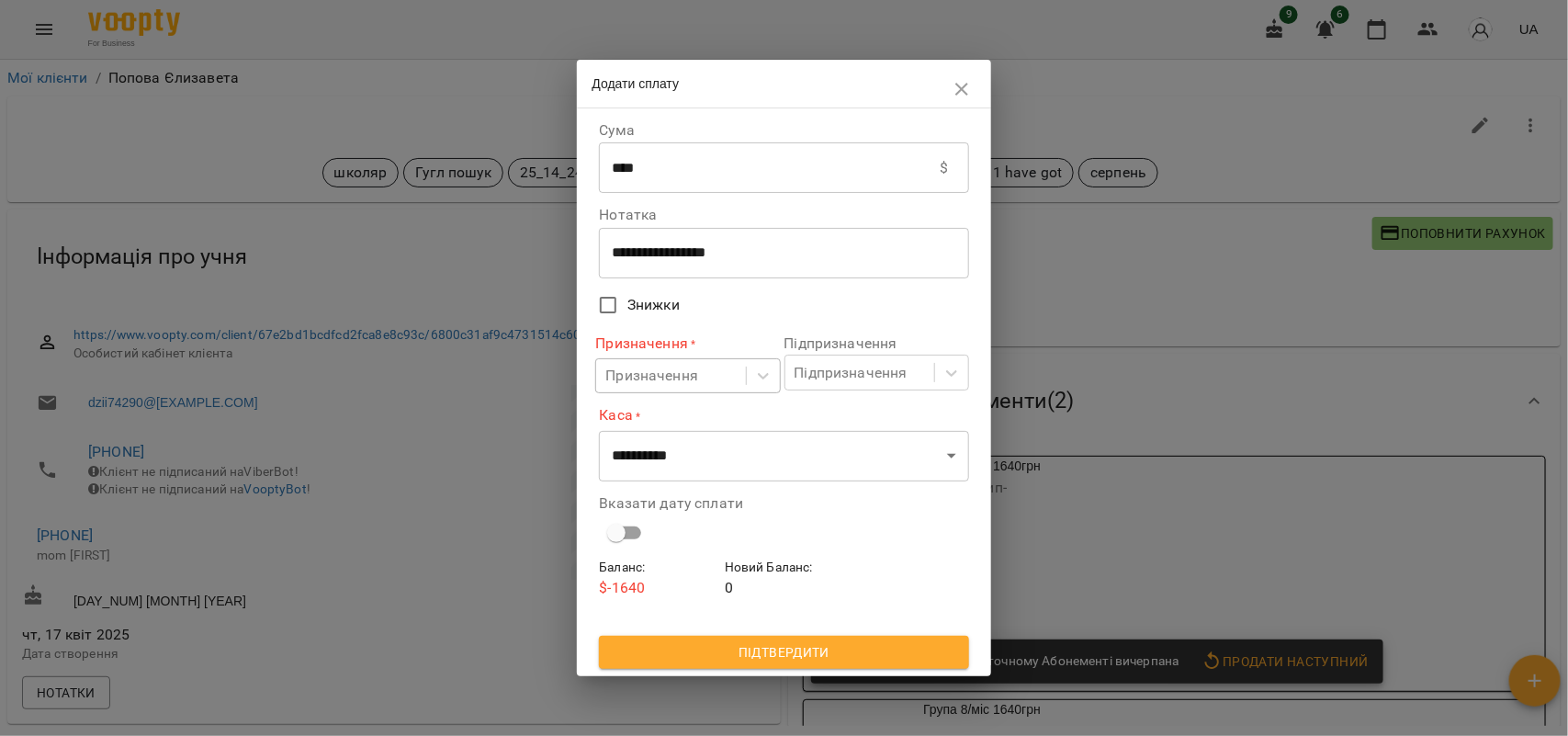 click on "Призначення" at bounding box center [671, 376] 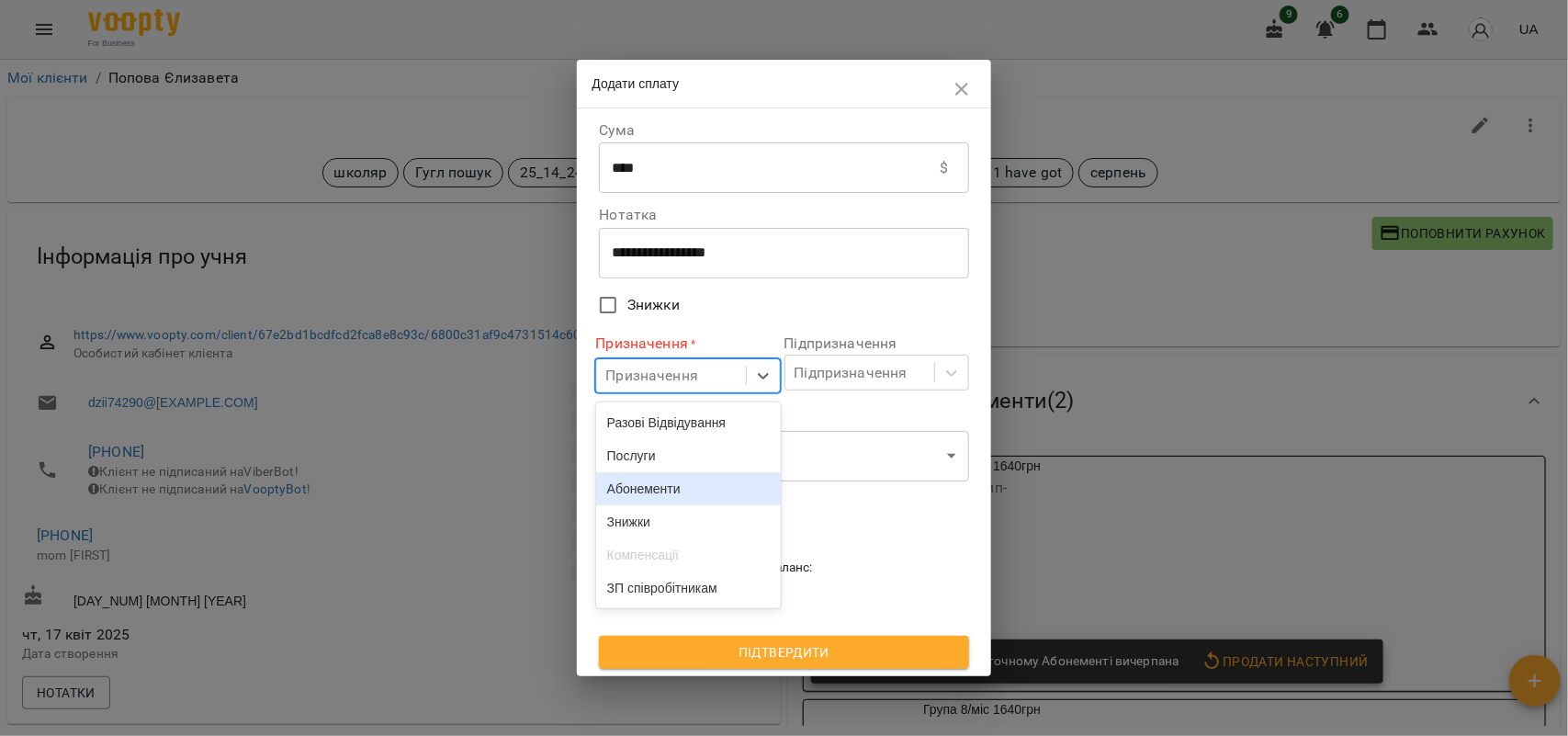 click on "Абонементи" at bounding box center [688, 489] 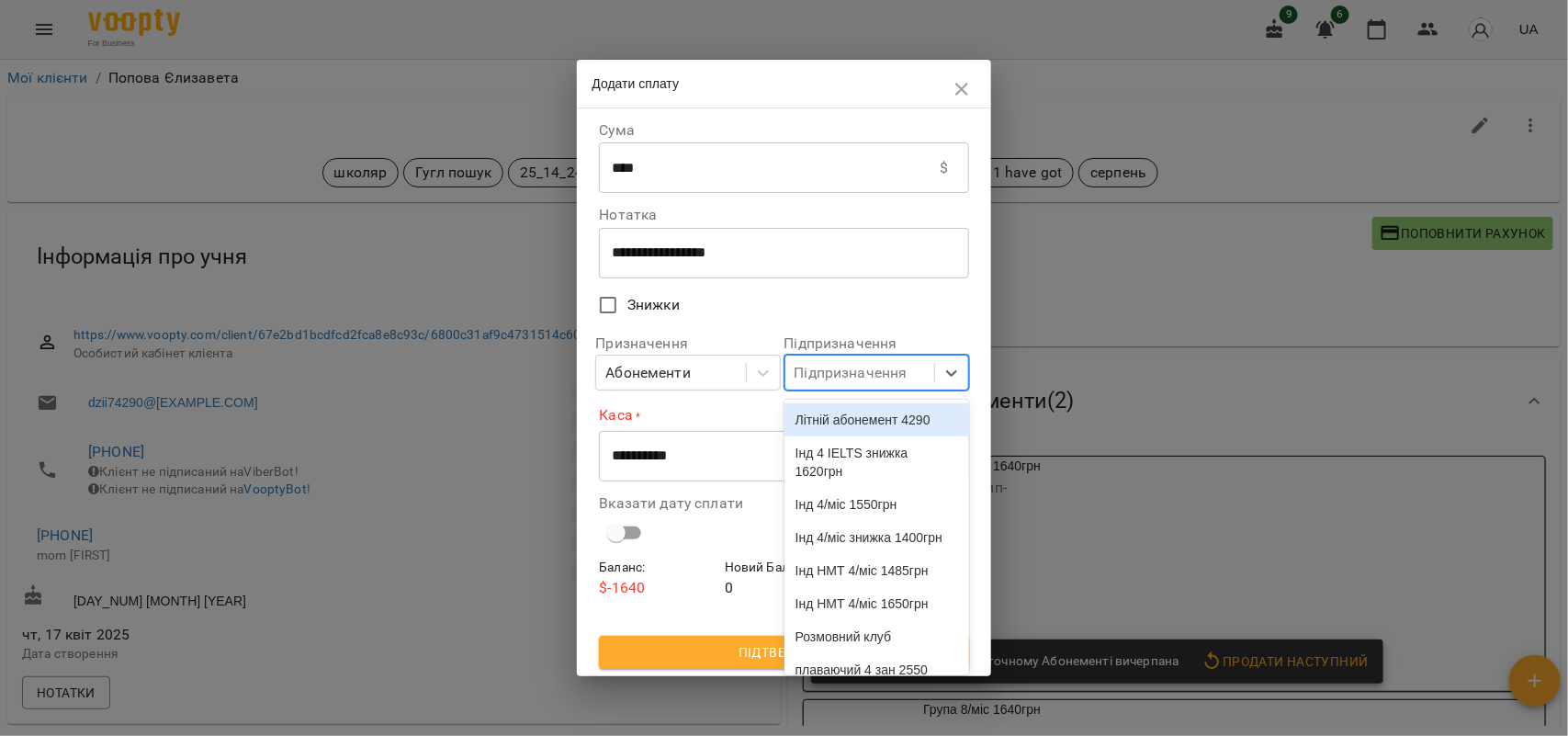 click on "Підпризначення" at bounding box center (851, 373) 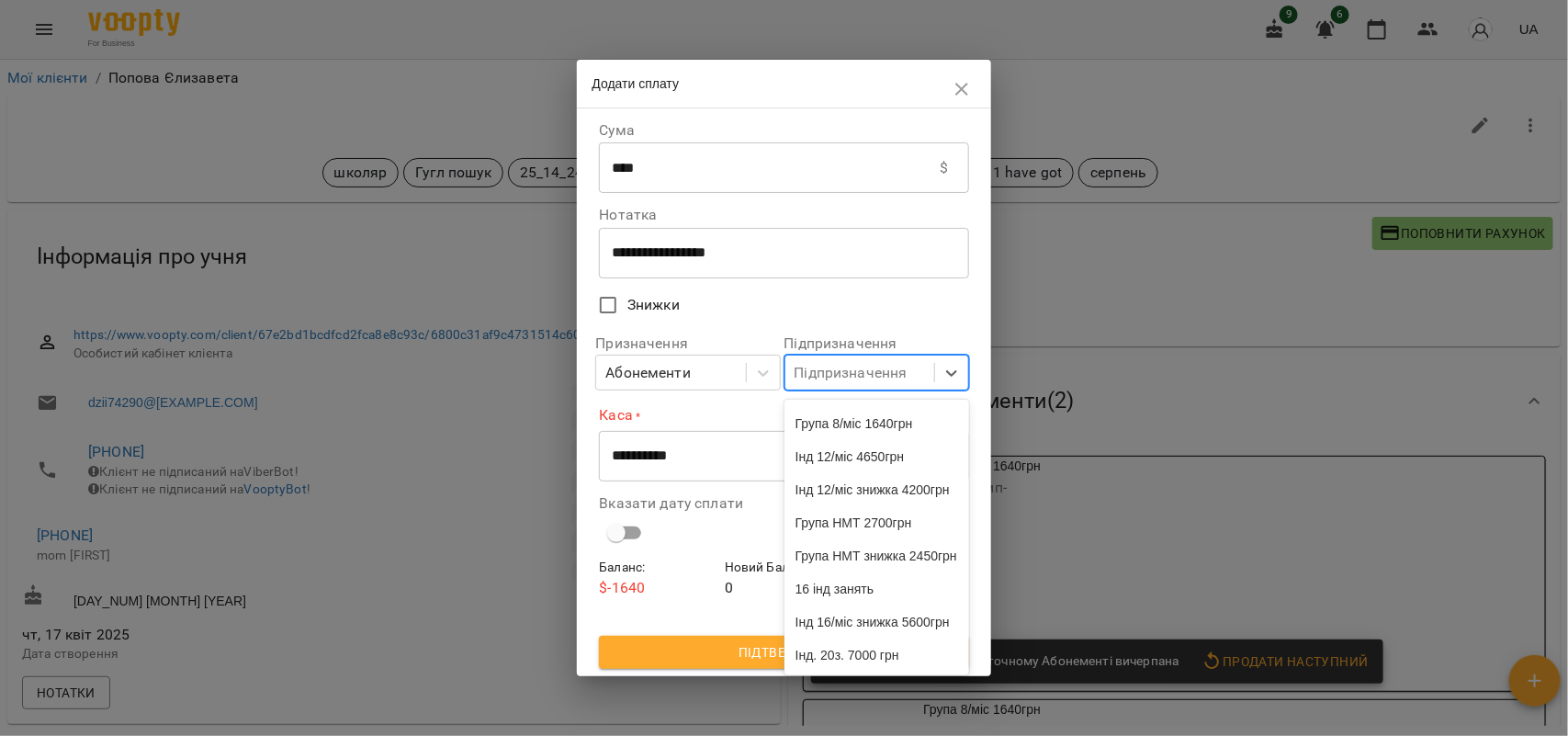 scroll, scrollTop: 919, scrollLeft: 0, axis: vertical 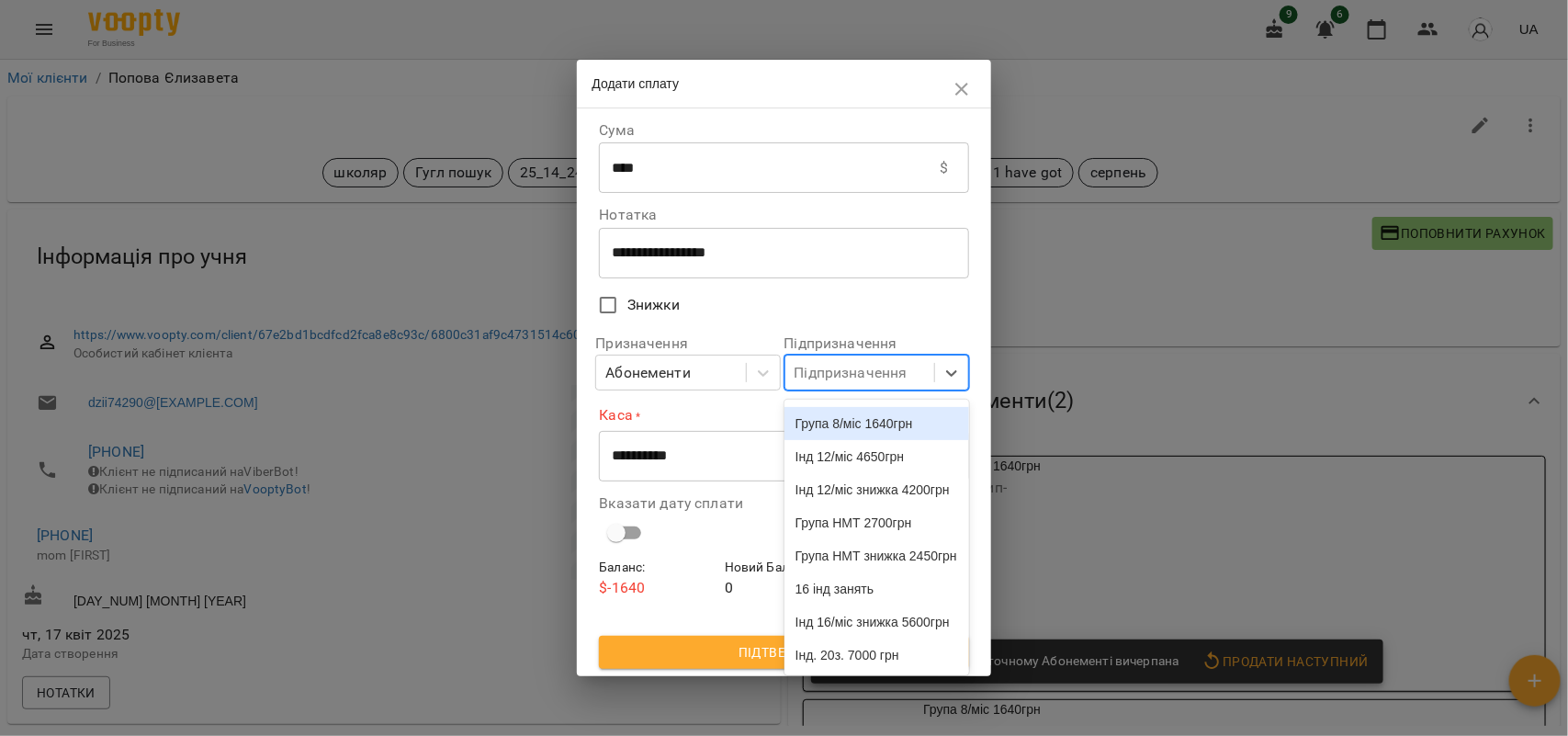 click on "Група 8/міс 1640грн" at bounding box center [876, 424] 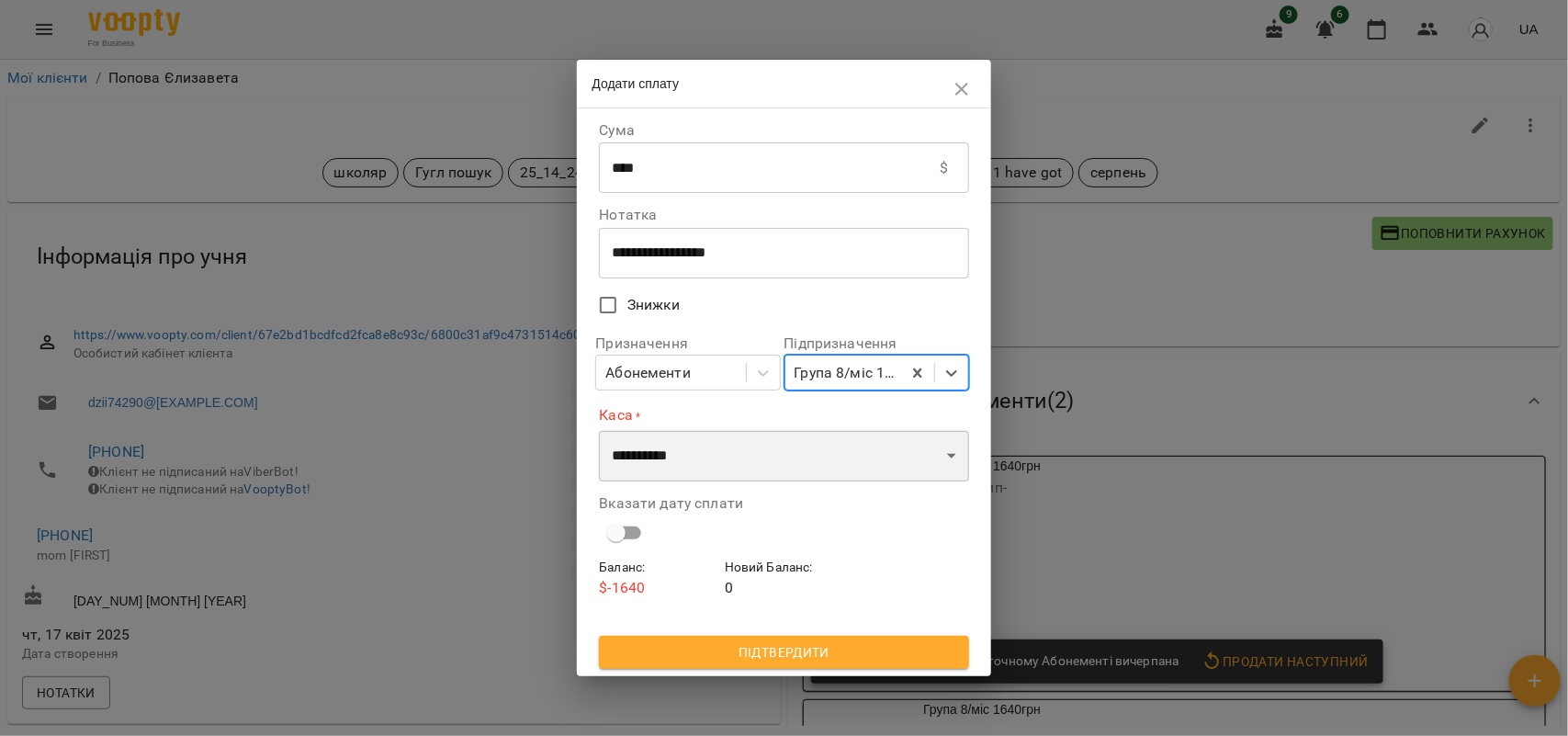 drag, startPoint x: 676, startPoint y: 446, endPoint x: 675, endPoint y: 456, distance: 10.049876 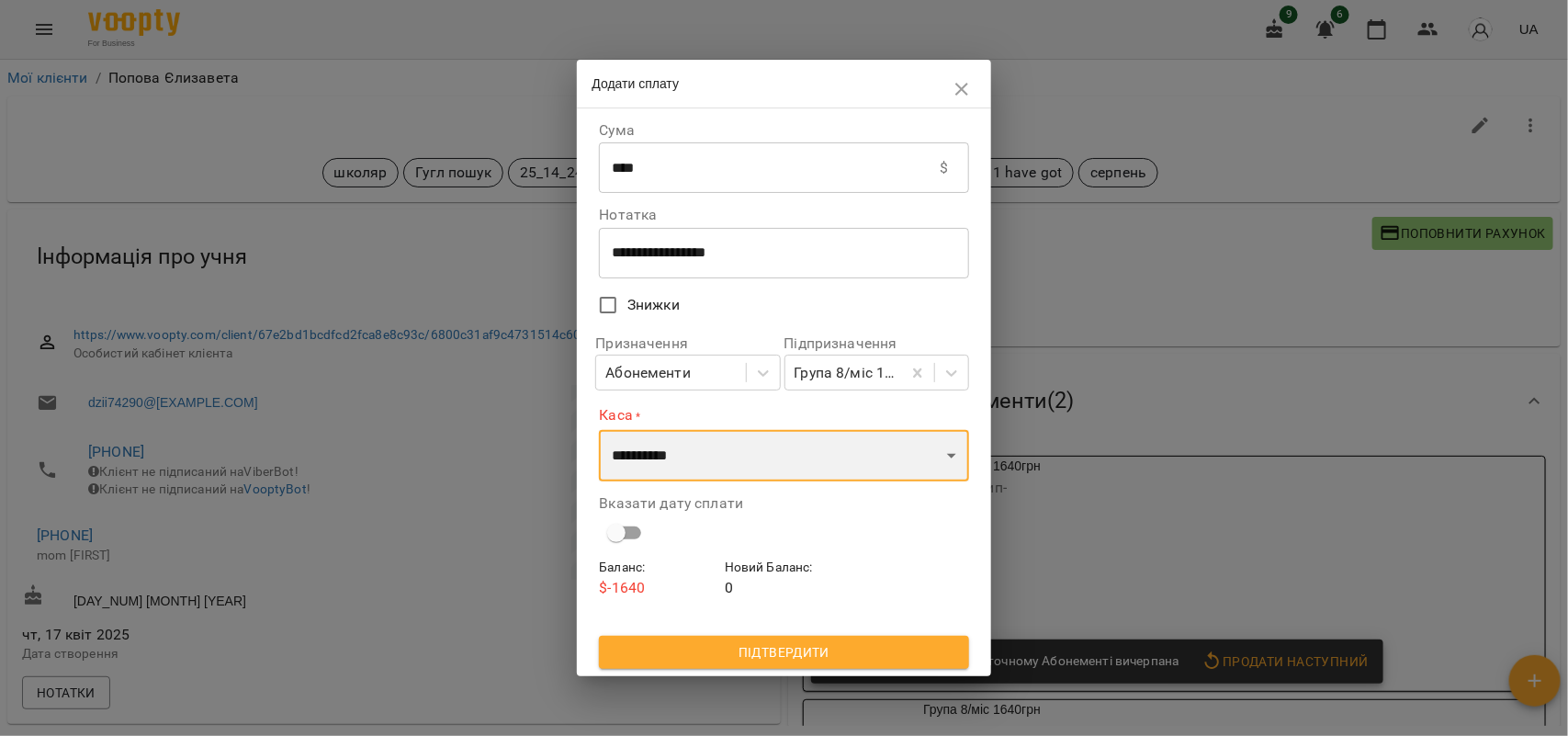select on "****" 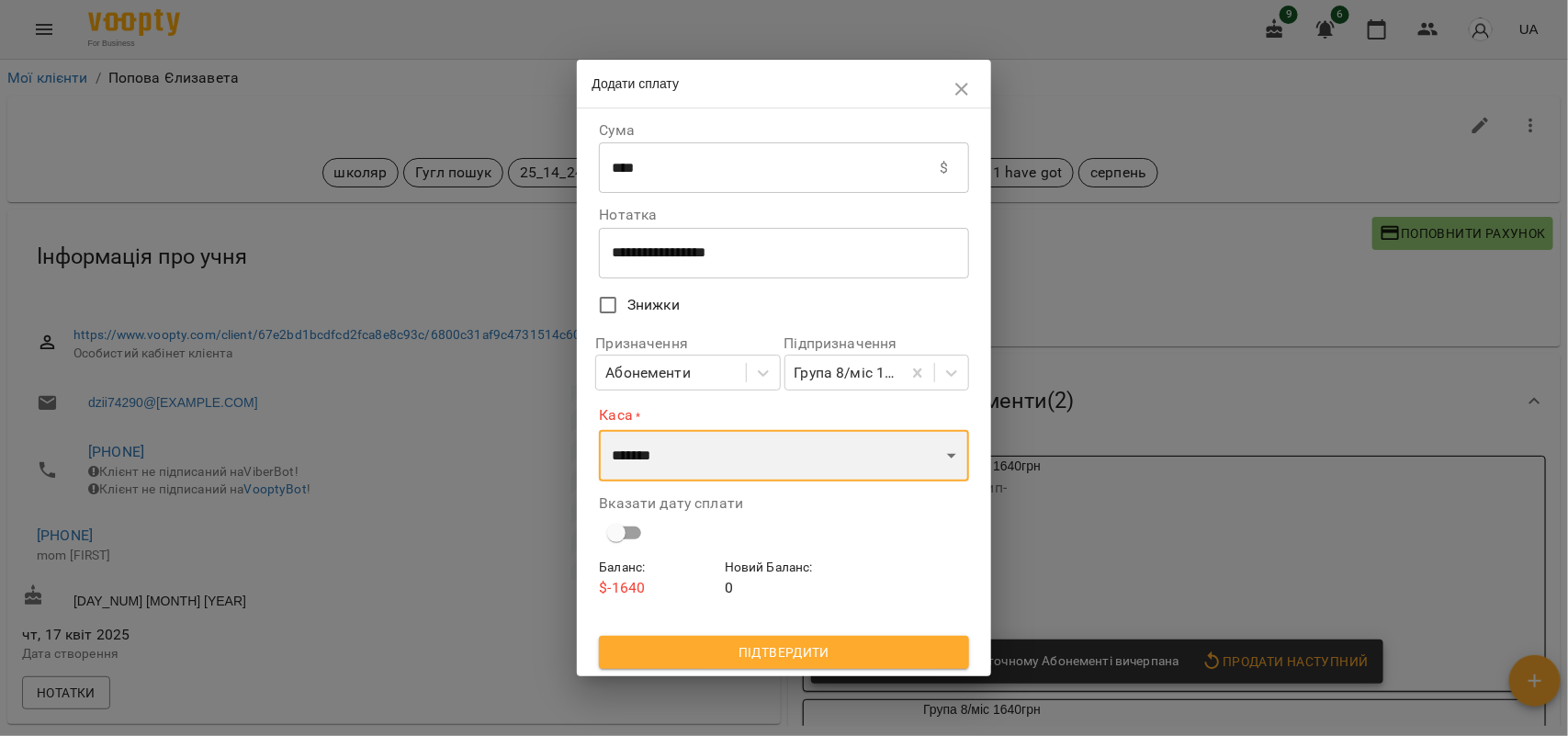 click on "**********" at bounding box center [784, 456] 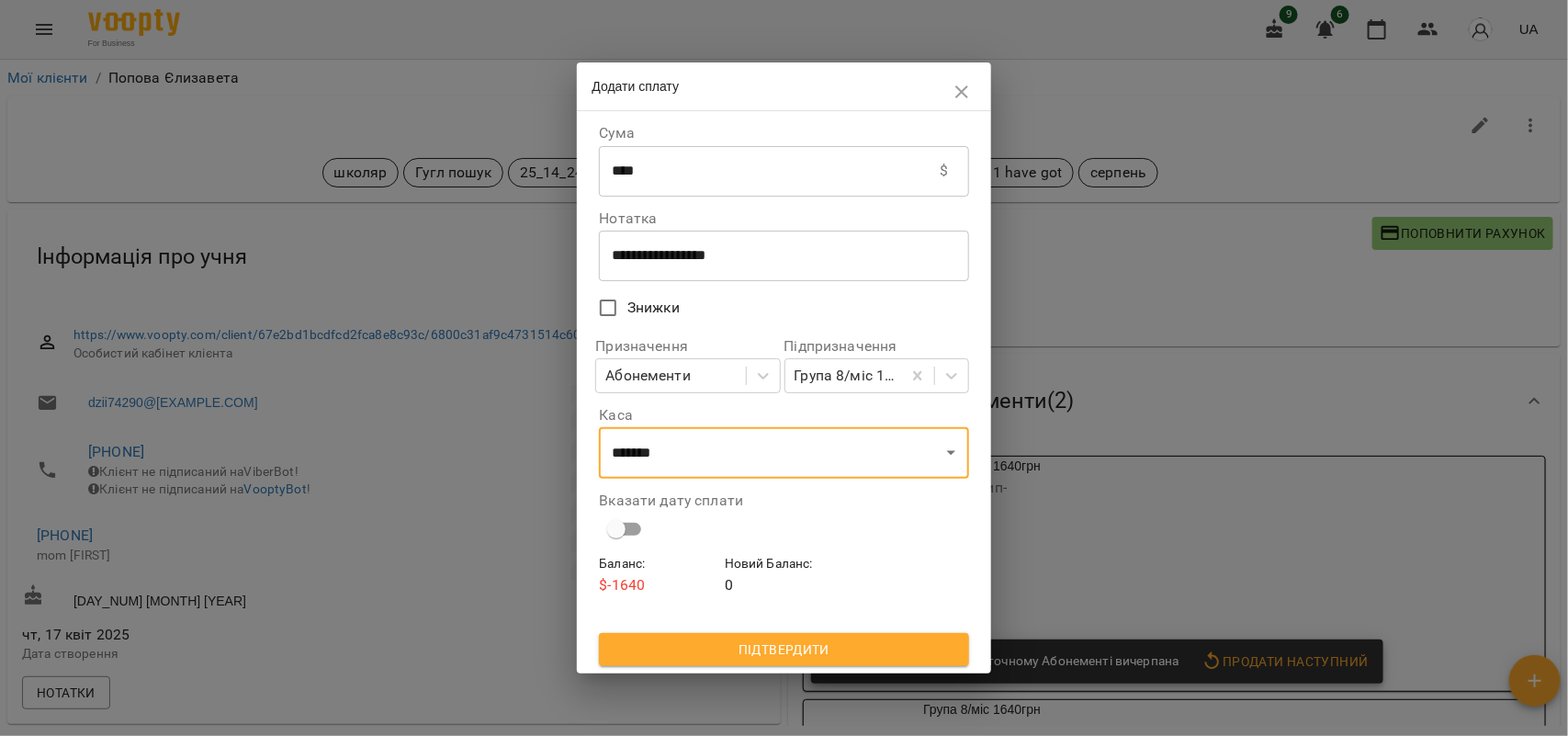 click at bounding box center (616, 529) 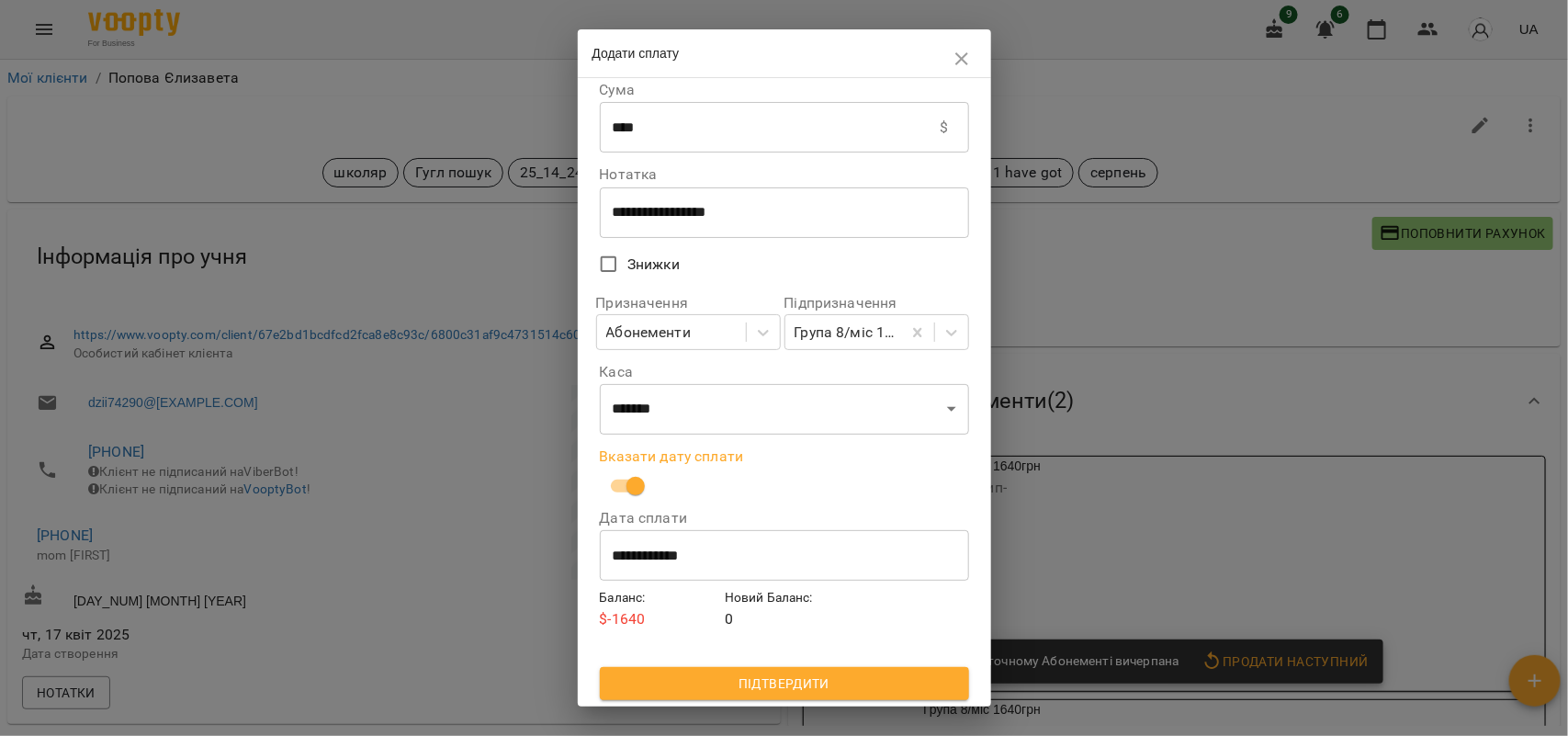 scroll, scrollTop: 12, scrollLeft: 0, axis: vertical 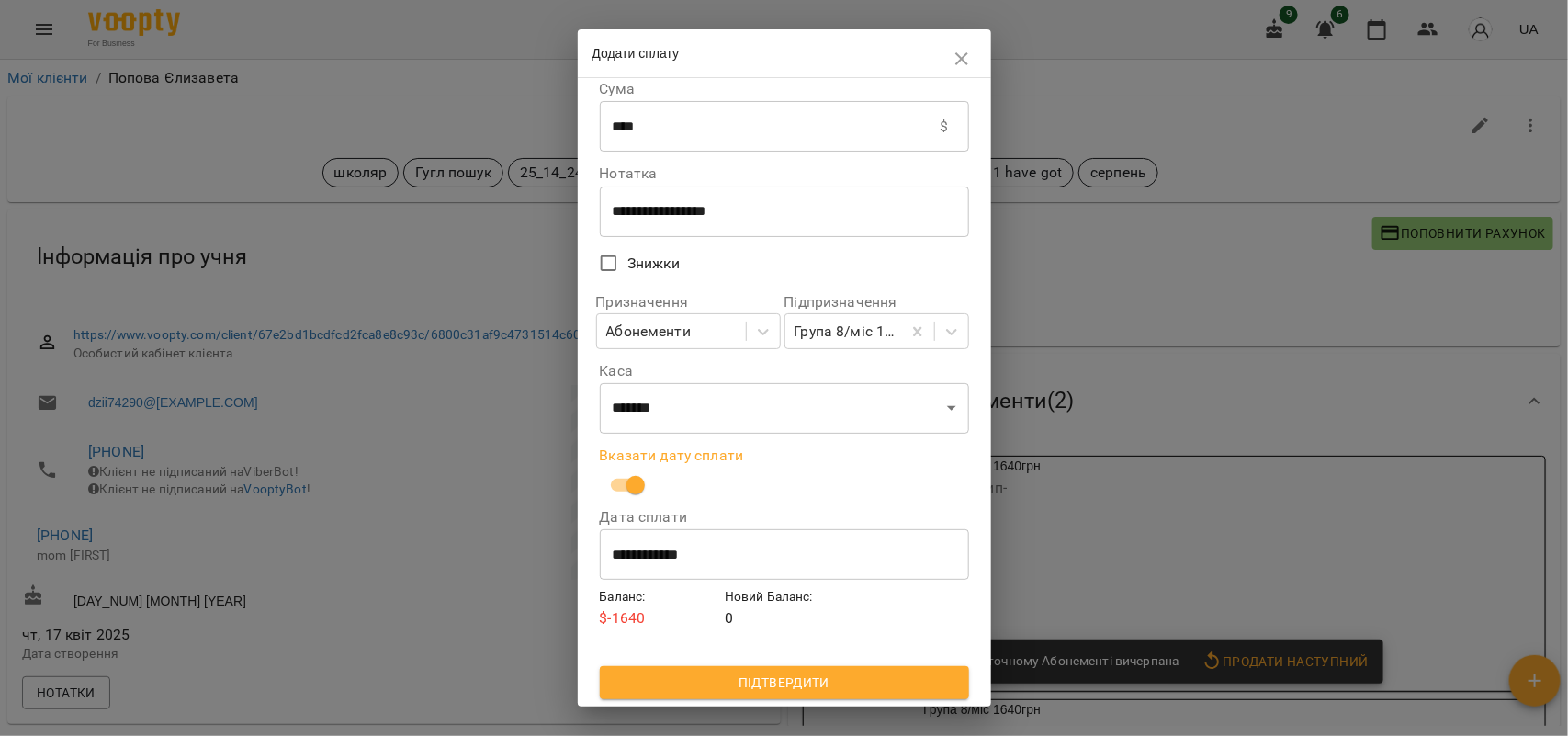 click on "Підтвердити" at bounding box center (784, 683) 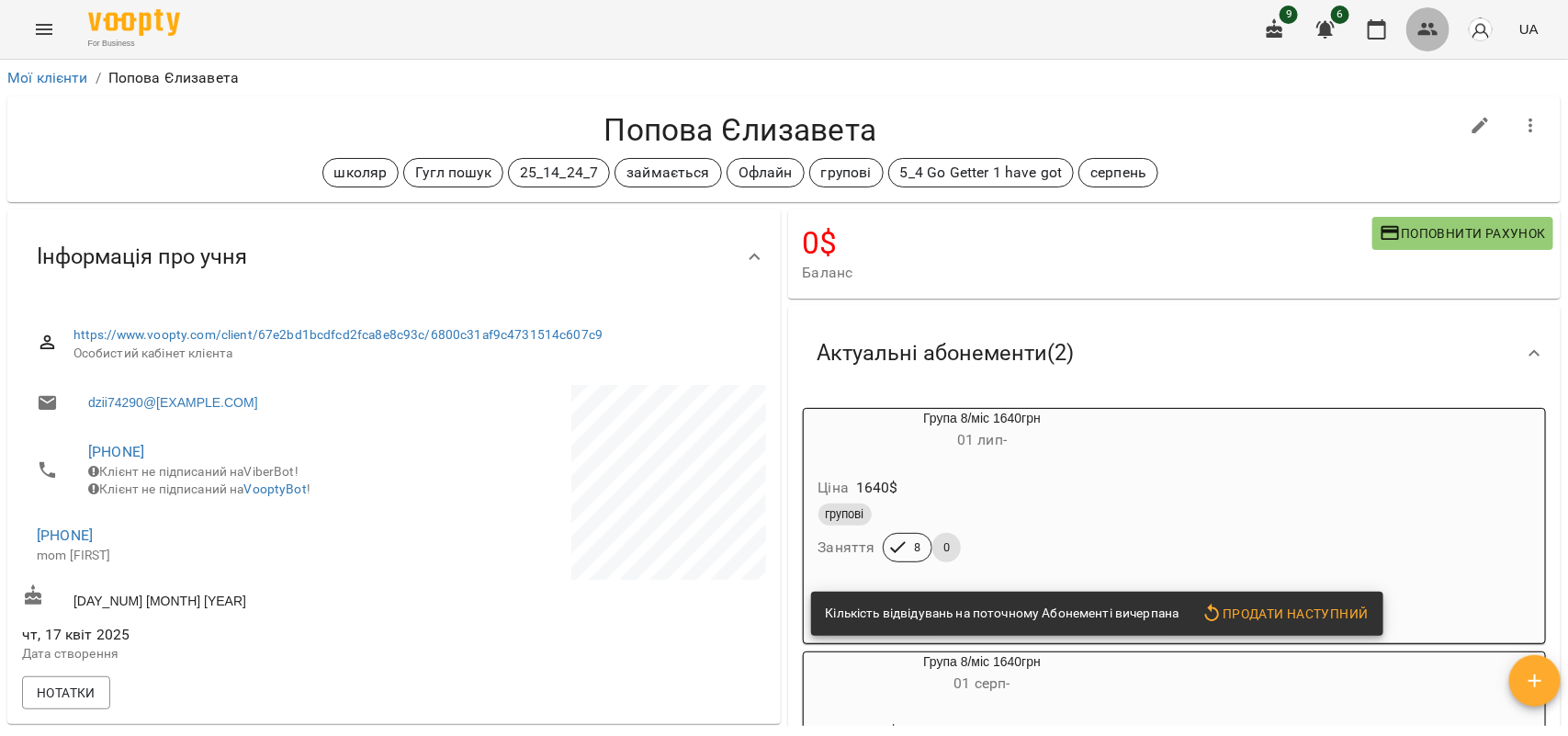 click 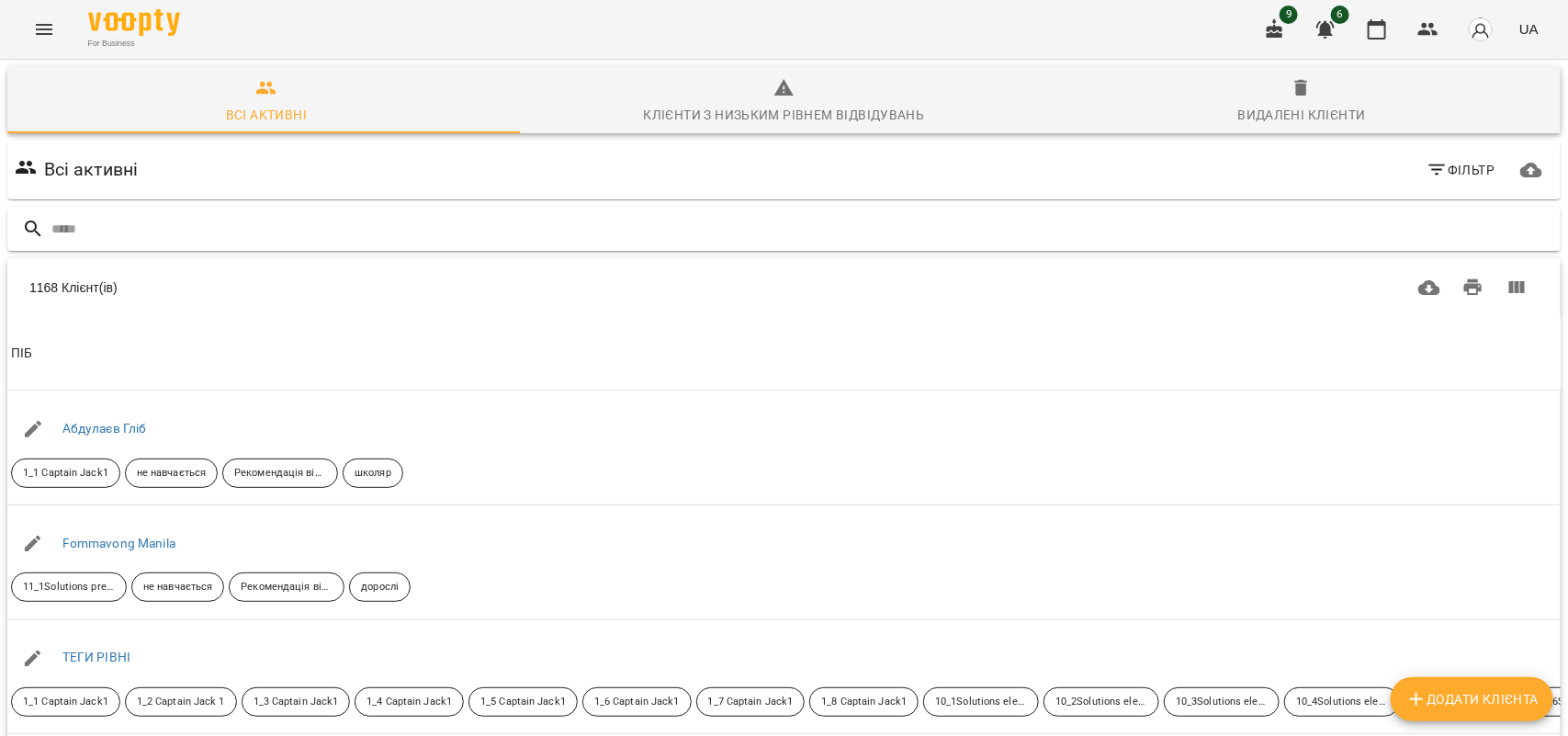 click at bounding box center [802, 229] 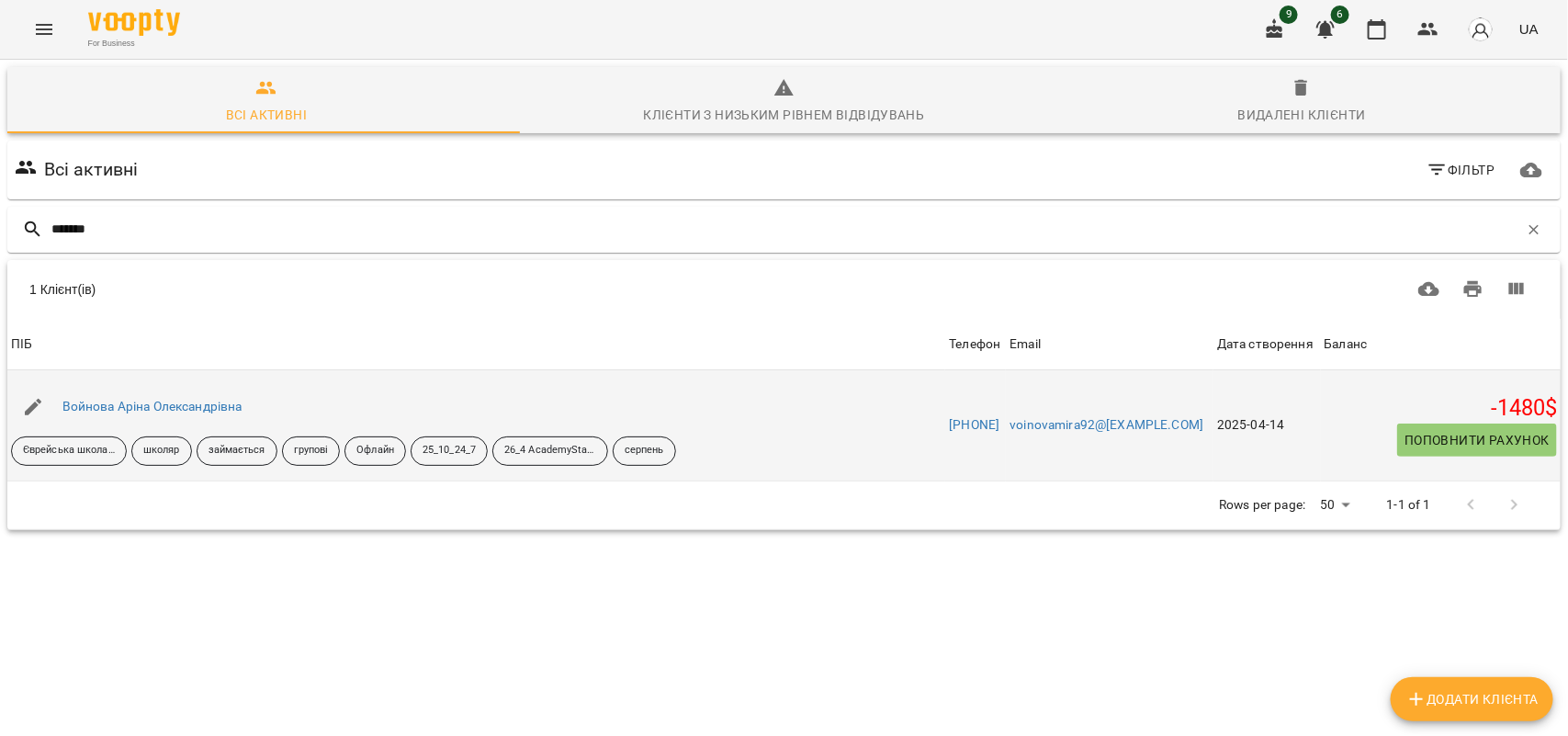 type on "*******" 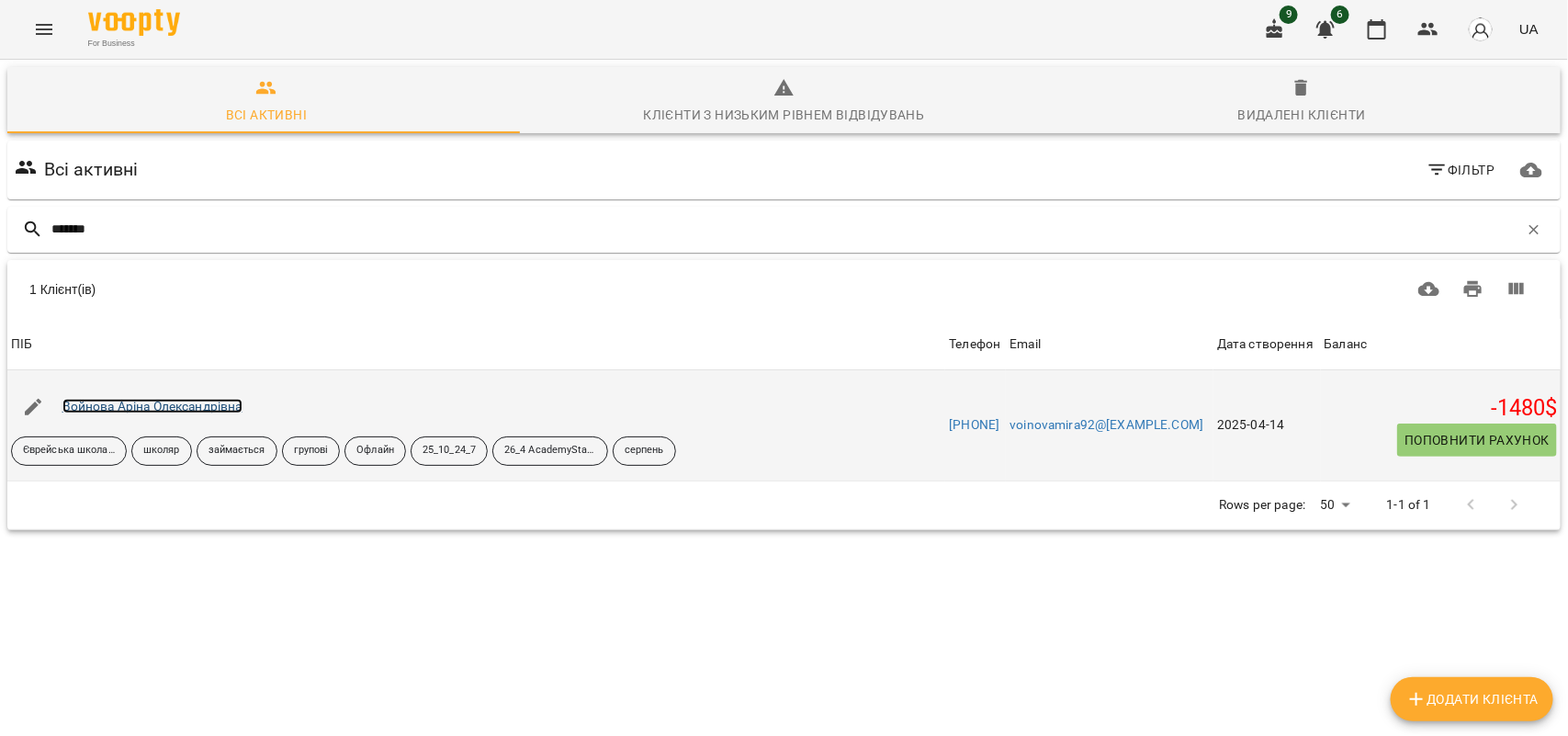 click on "Войнова Аріна Олександрівна" at bounding box center [152, 406] 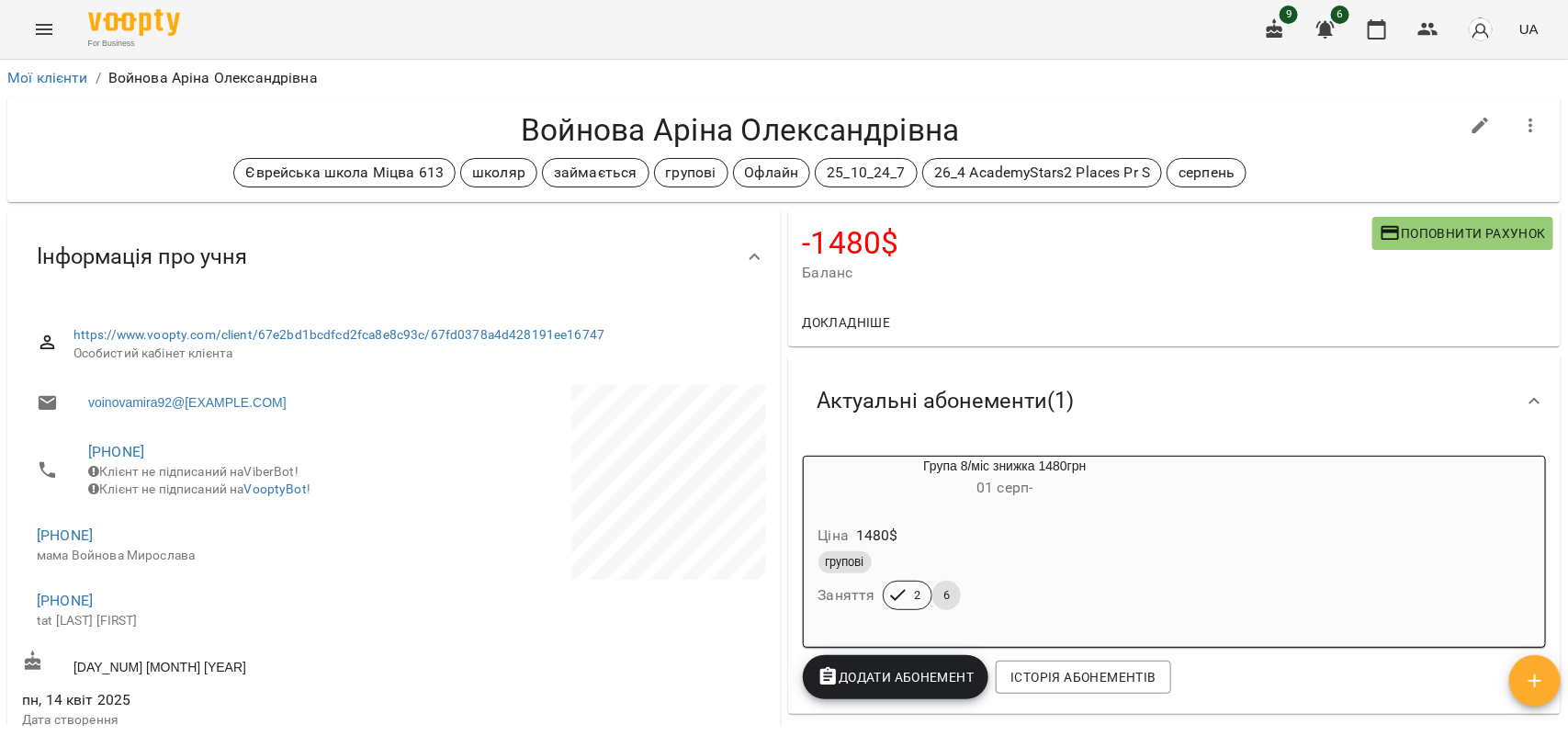 click on "Поповнити рахунок" at bounding box center [1462, 233] 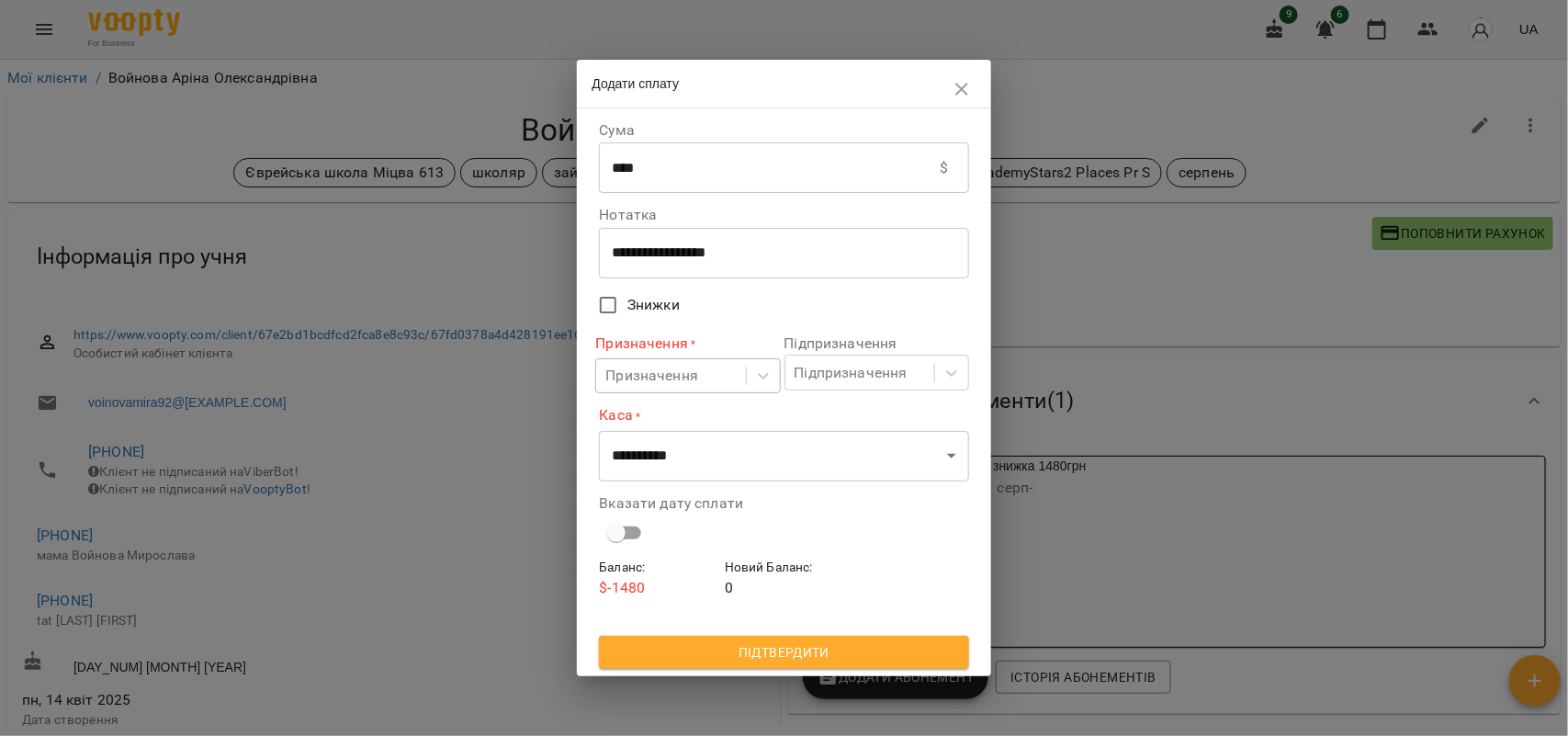 click on "Призначення" at bounding box center (651, 376) 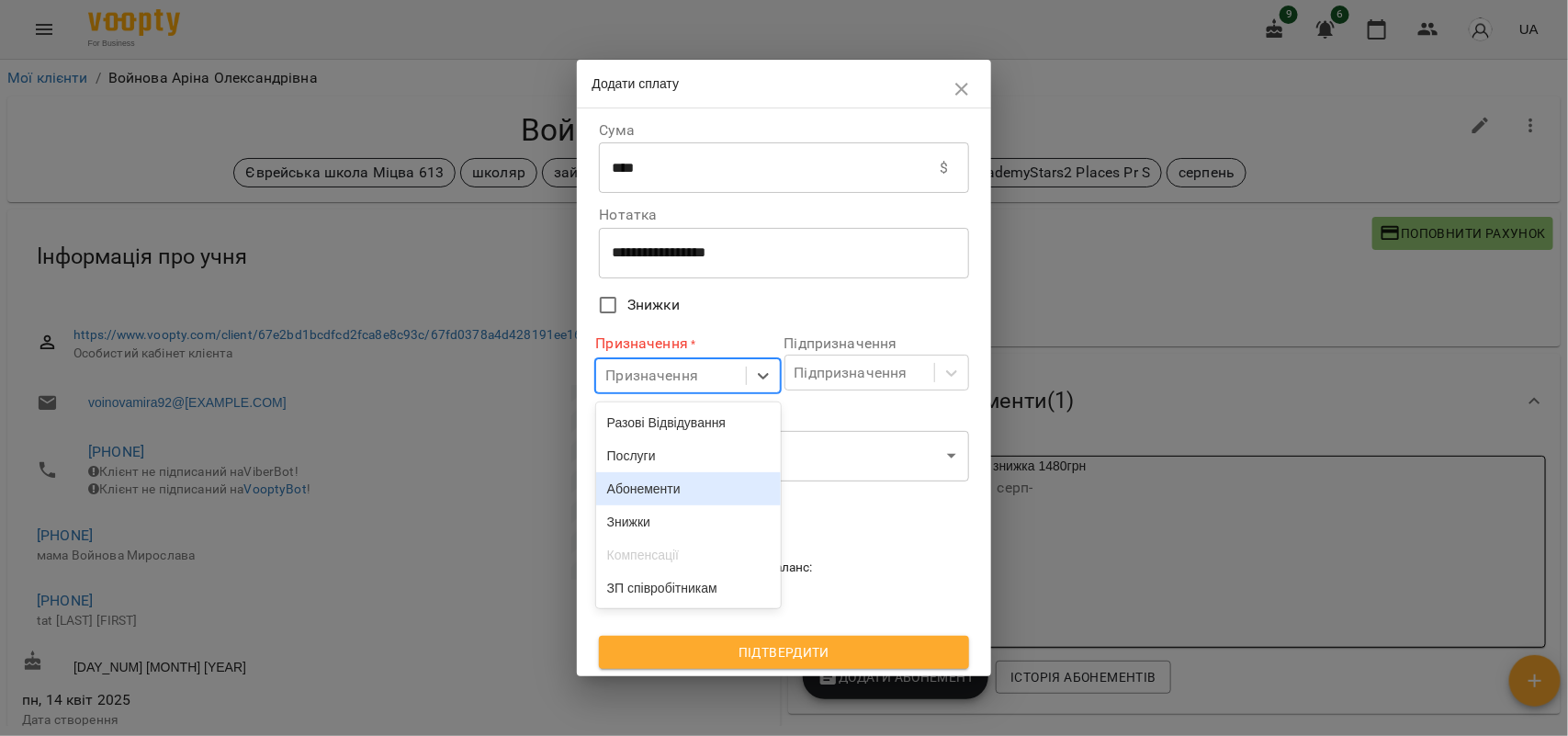 drag, startPoint x: 678, startPoint y: 501, endPoint x: 705, endPoint y: 488, distance: 29.966648 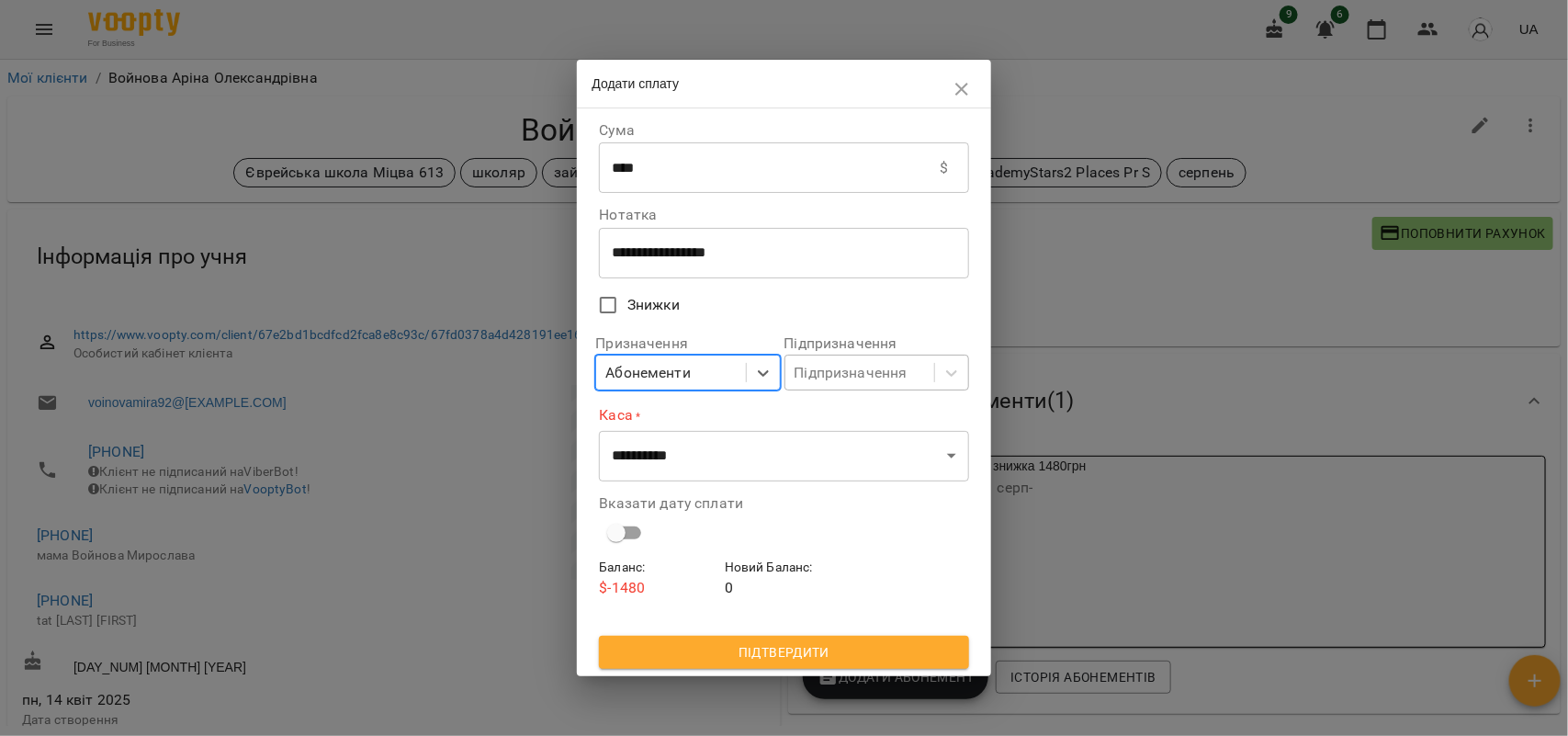 click on "Підпризначення" at bounding box center [851, 373] 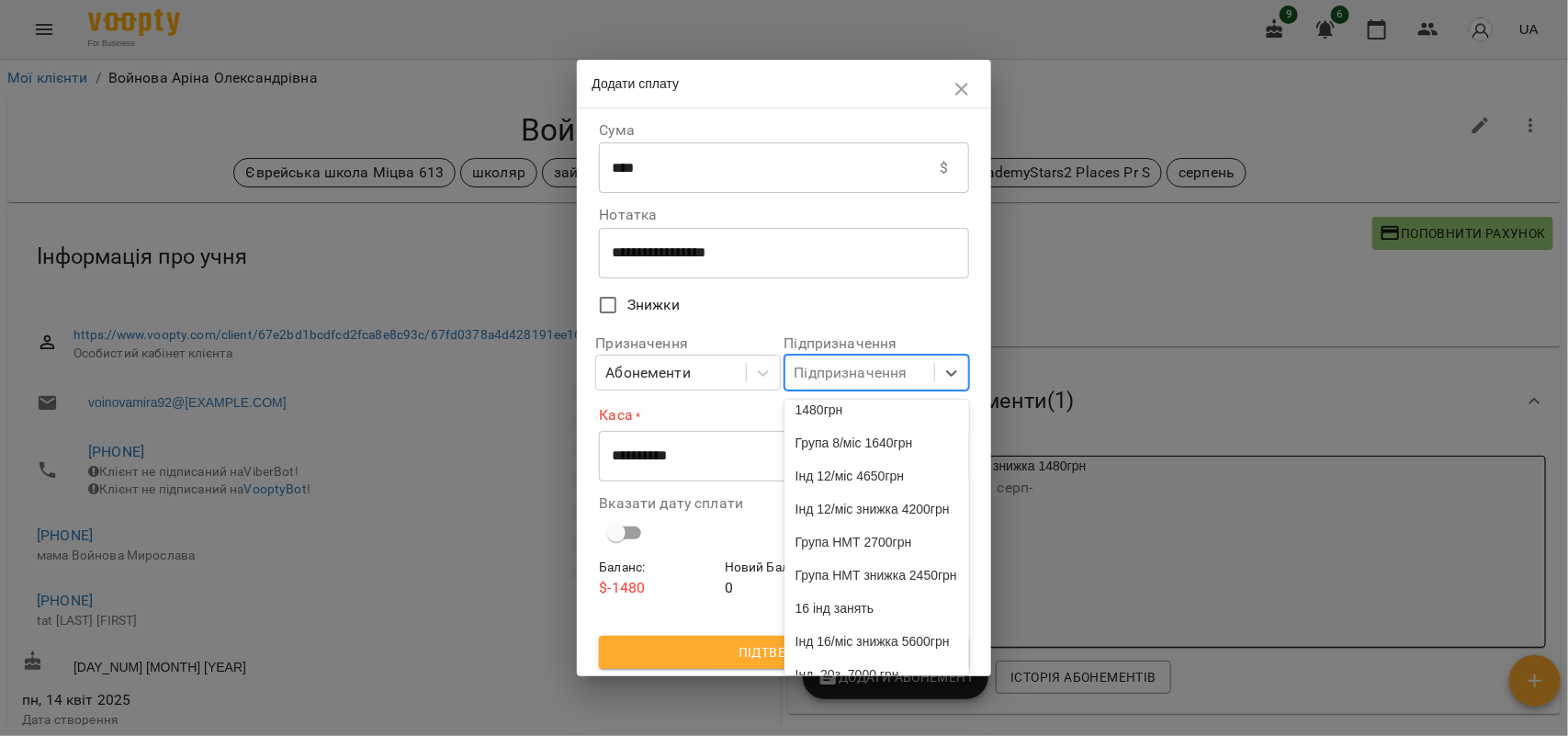scroll, scrollTop: 804, scrollLeft: 0, axis: vertical 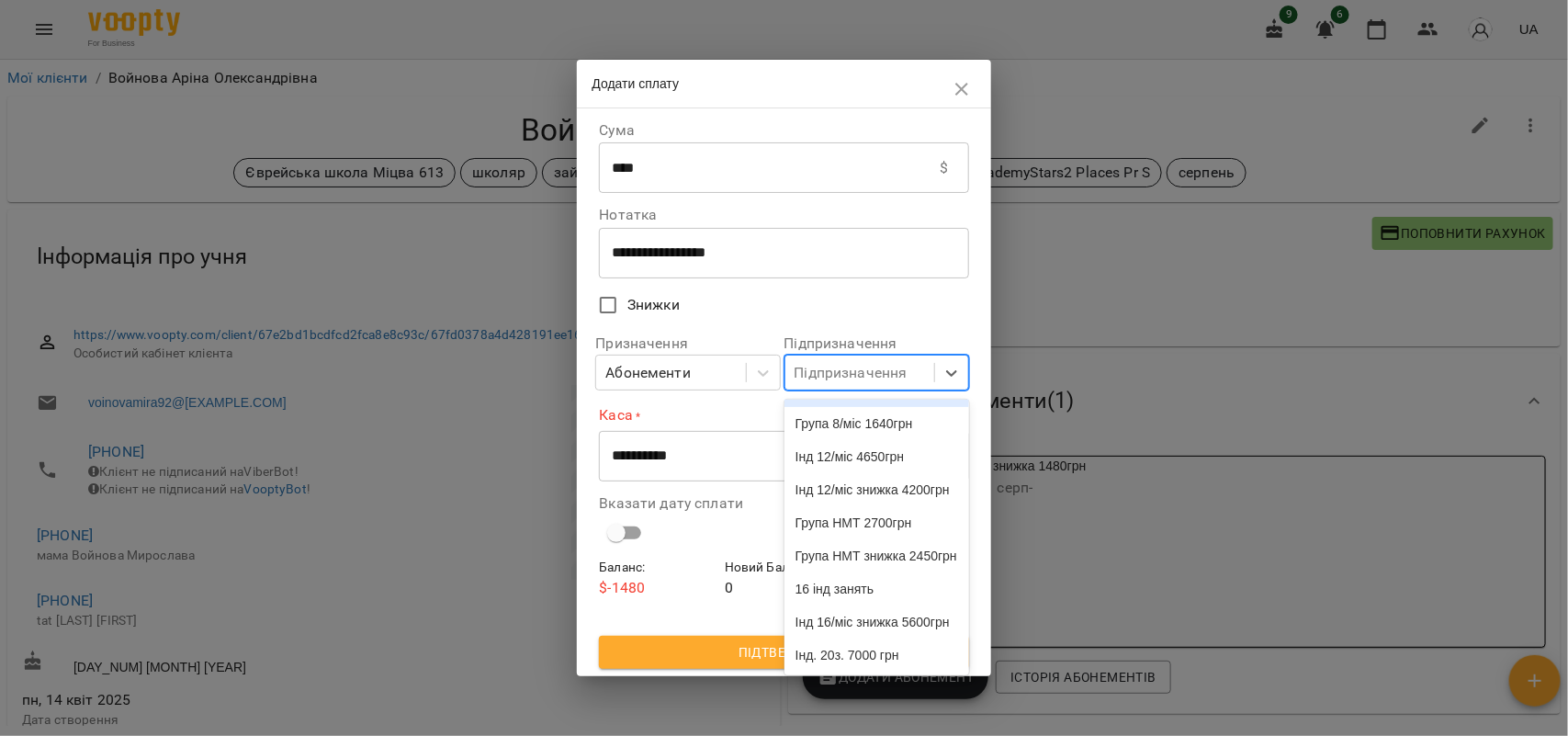 drag, startPoint x: 886, startPoint y: 622, endPoint x: 790, endPoint y: 544, distance: 123.69317 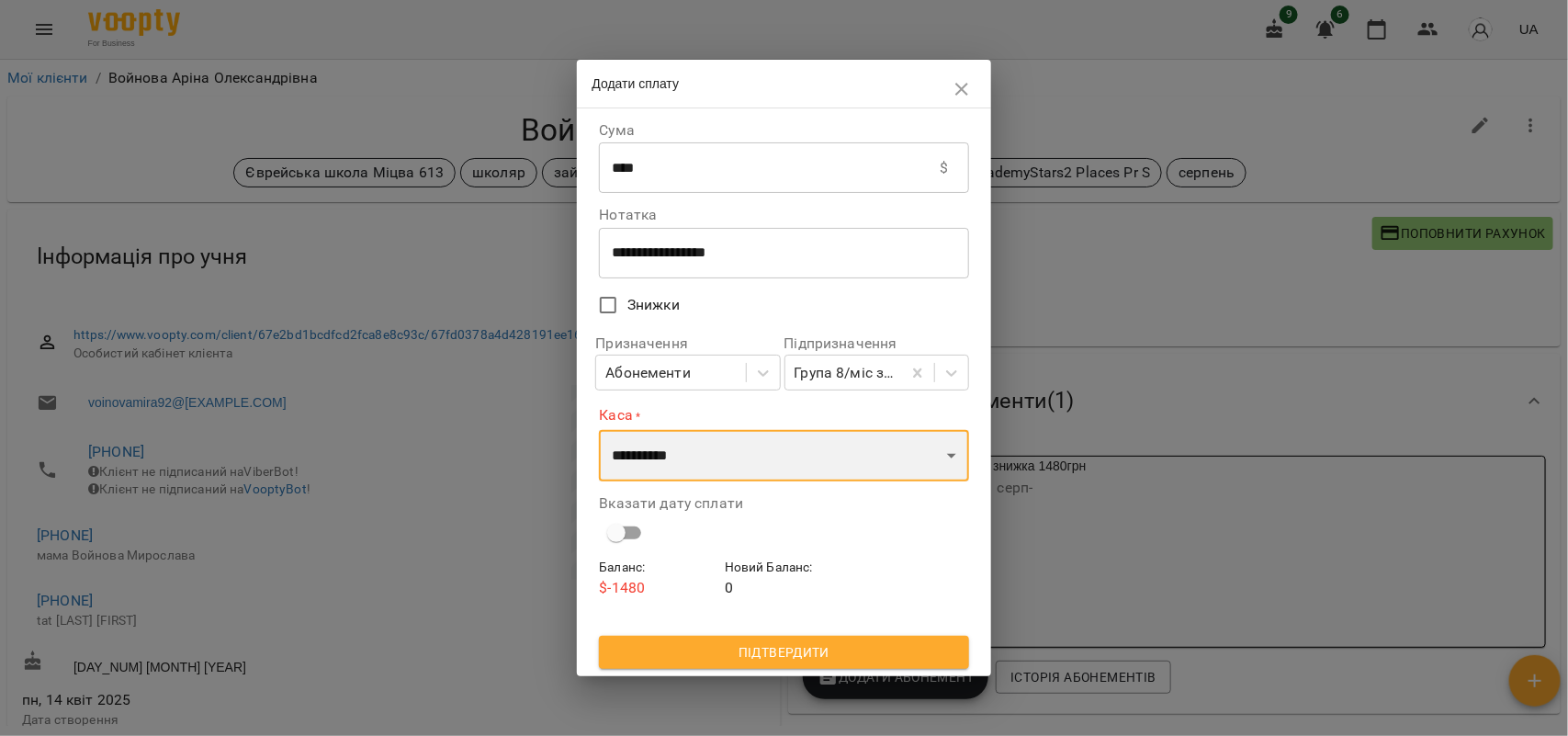 click on "**********" at bounding box center [784, 456] 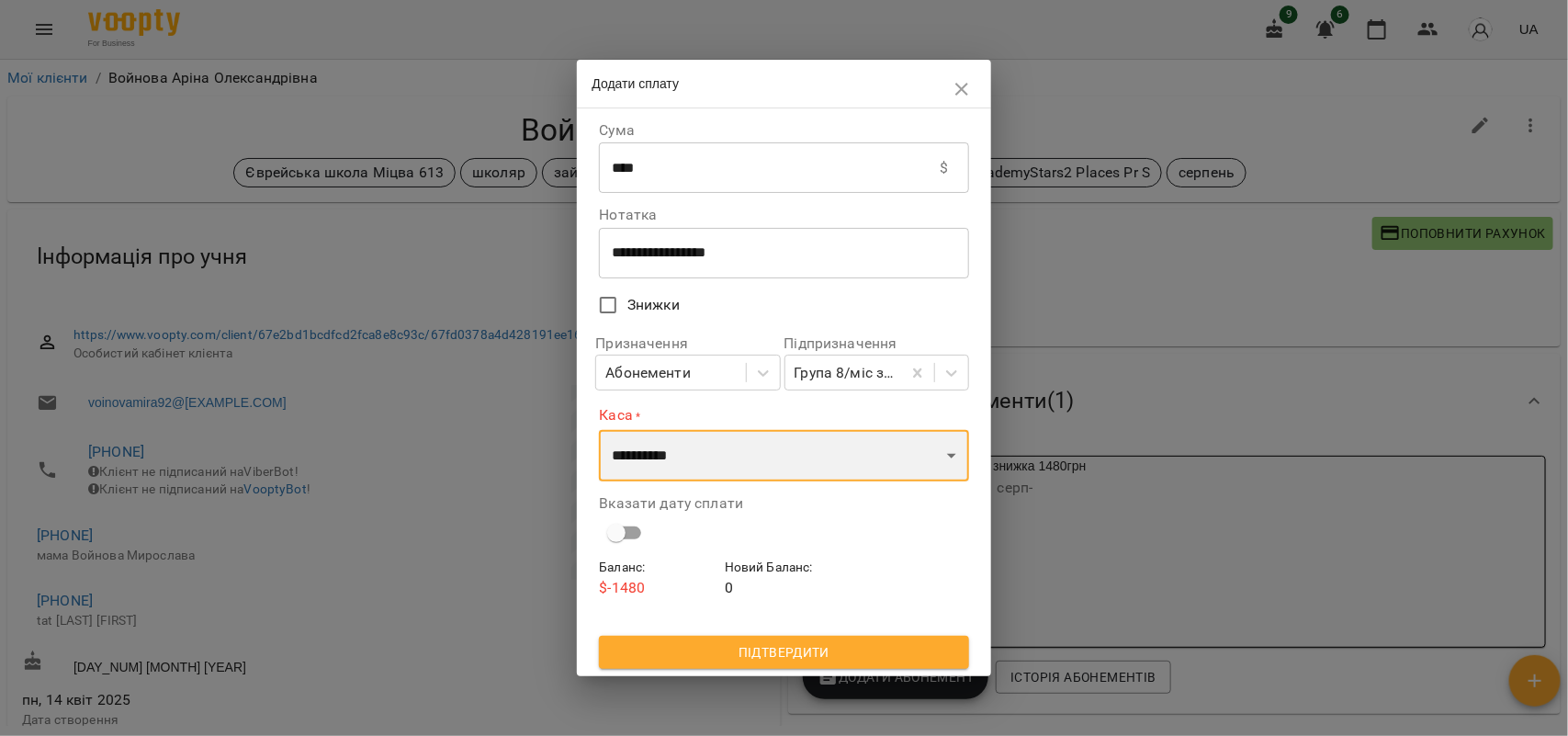select on "****" 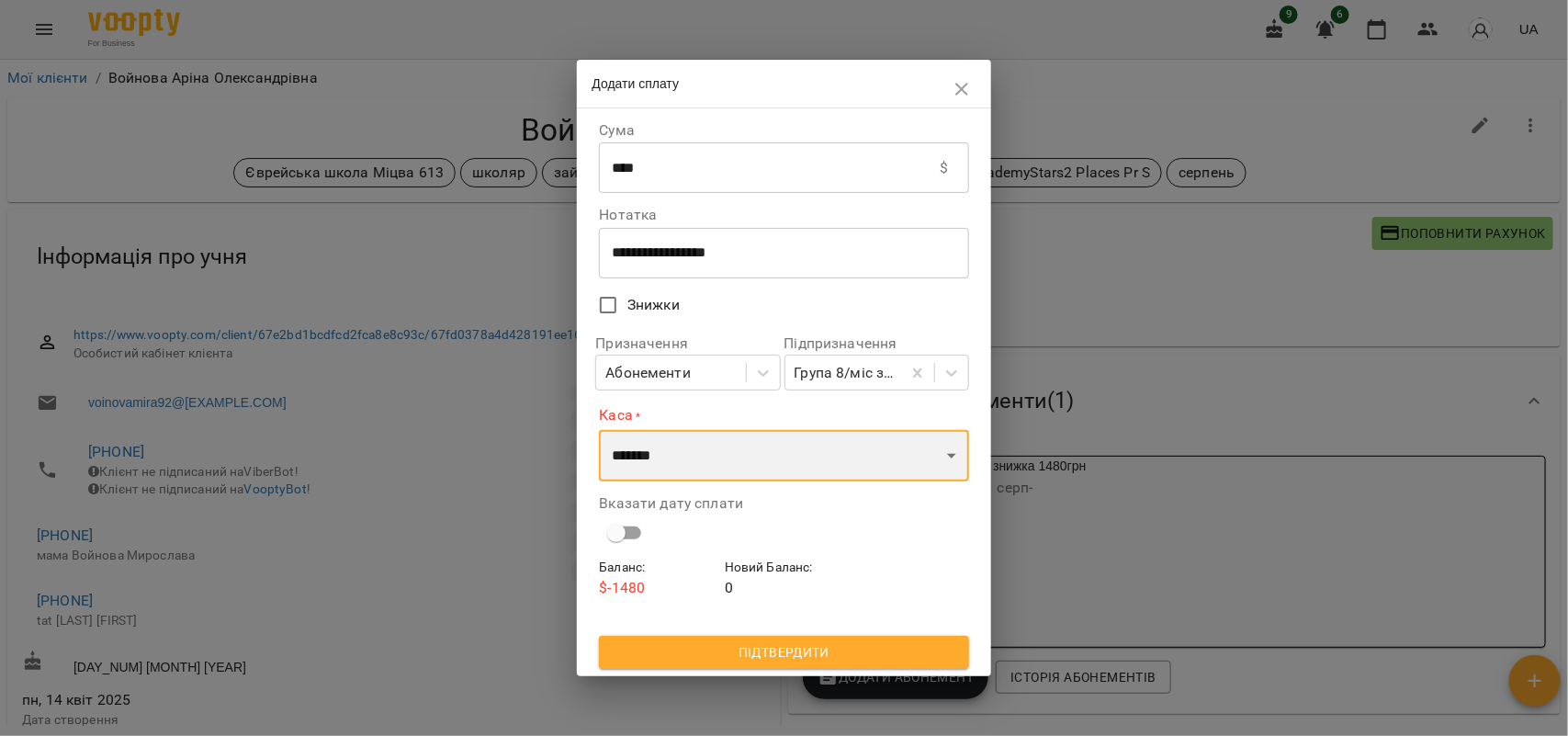 click on "**********" at bounding box center [784, 456] 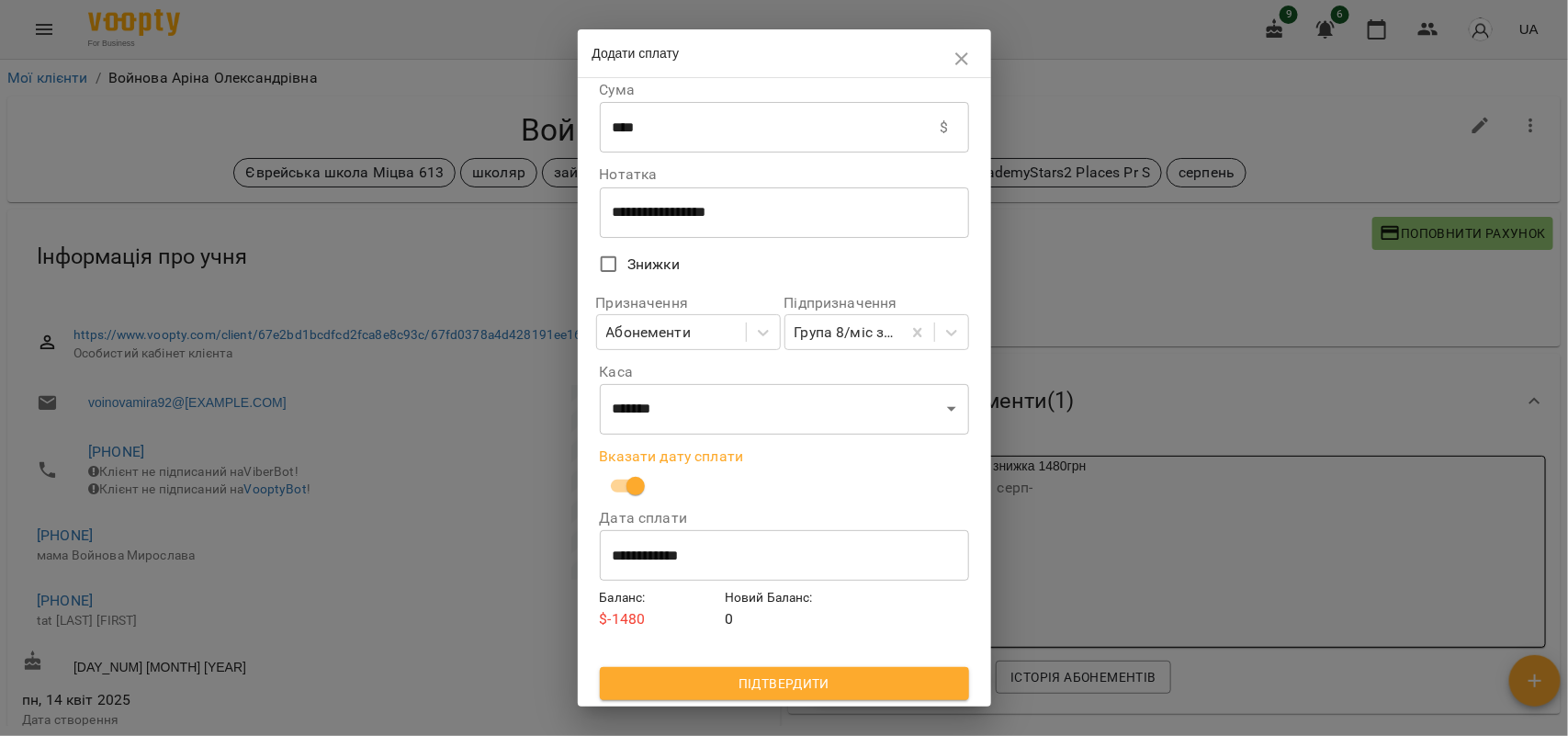 scroll, scrollTop: 12, scrollLeft: 0, axis: vertical 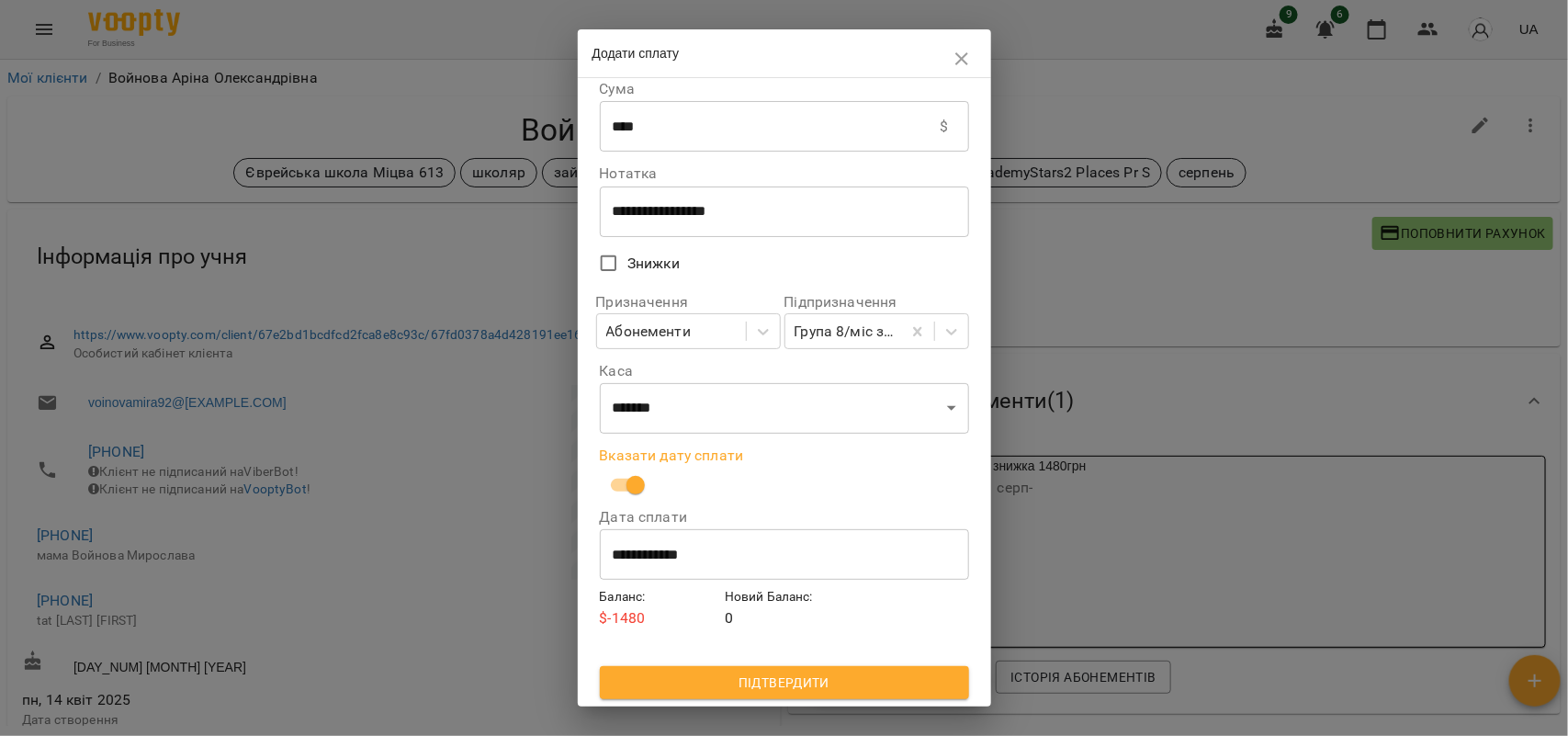 drag, startPoint x: 796, startPoint y: 671, endPoint x: 721, endPoint y: 512, distance: 175.80102 